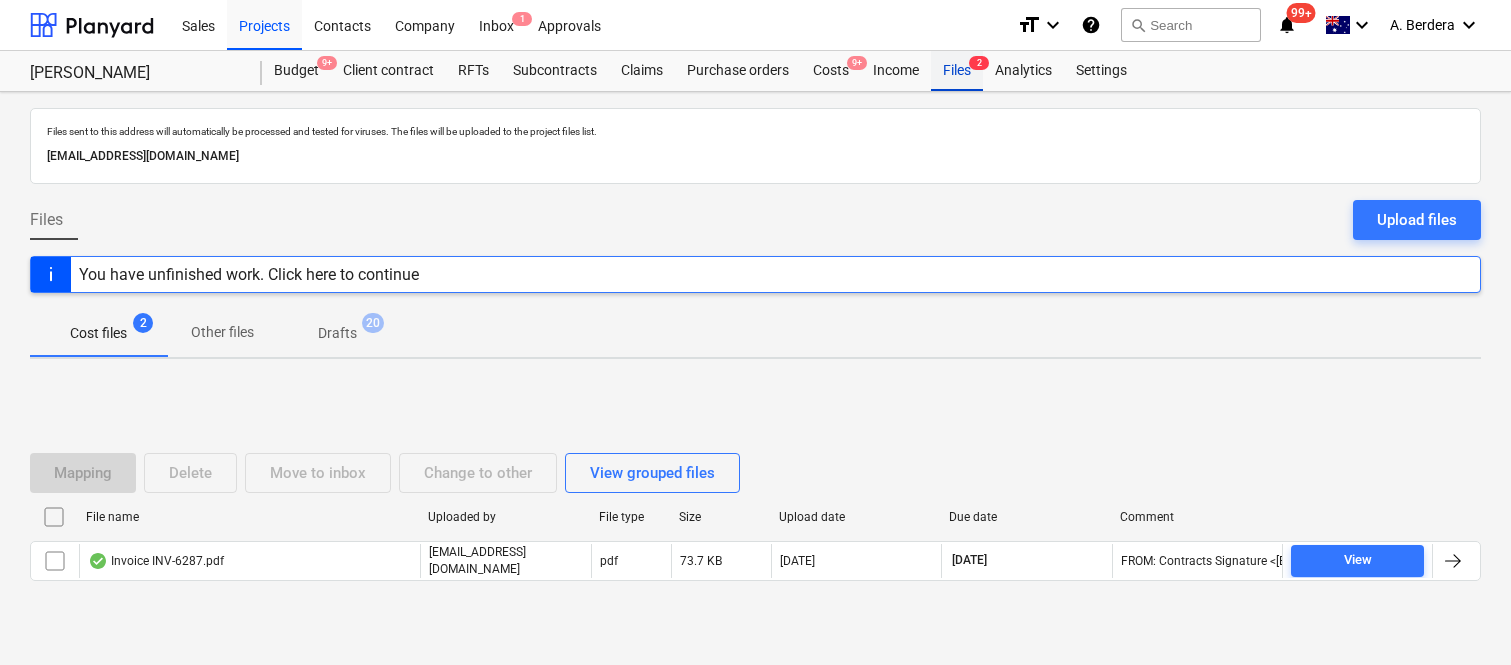 scroll, scrollTop: 0, scrollLeft: 0, axis: both 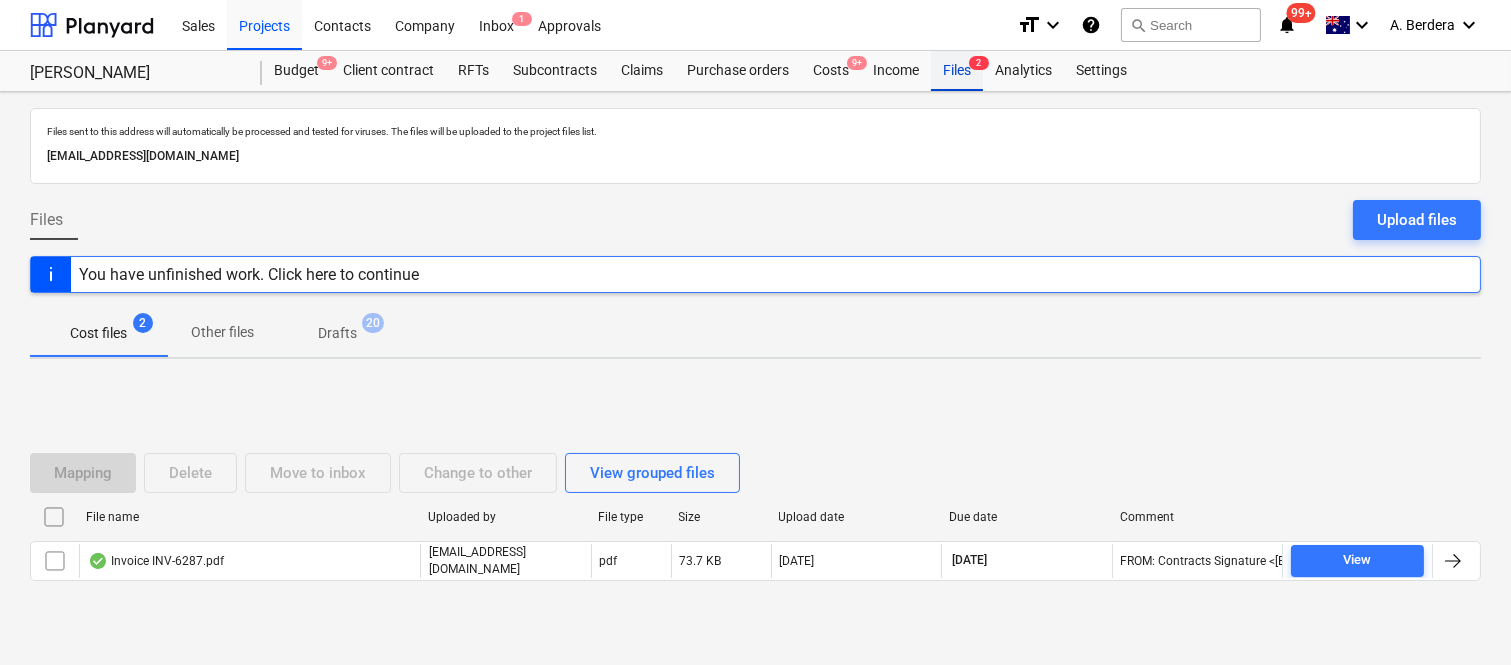 click on "Files 2" at bounding box center (957, 71) 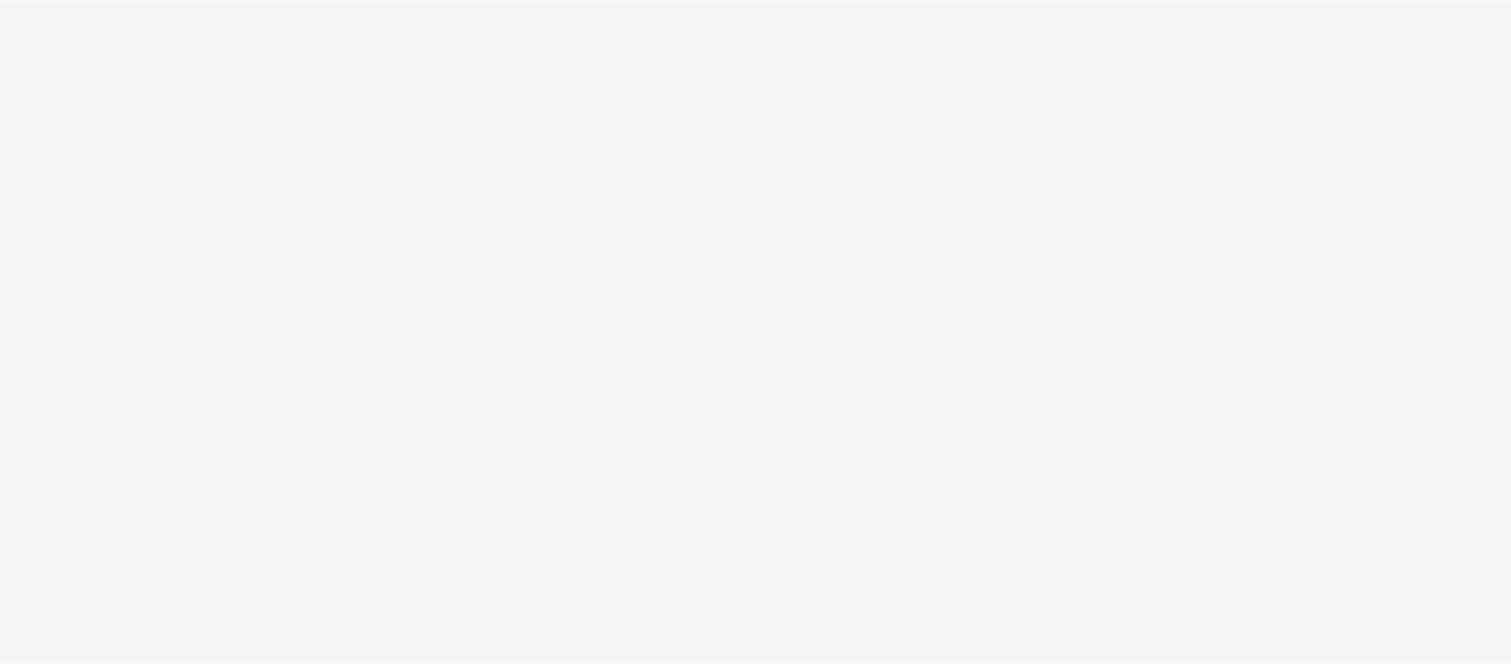scroll, scrollTop: 0, scrollLeft: 0, axis: both 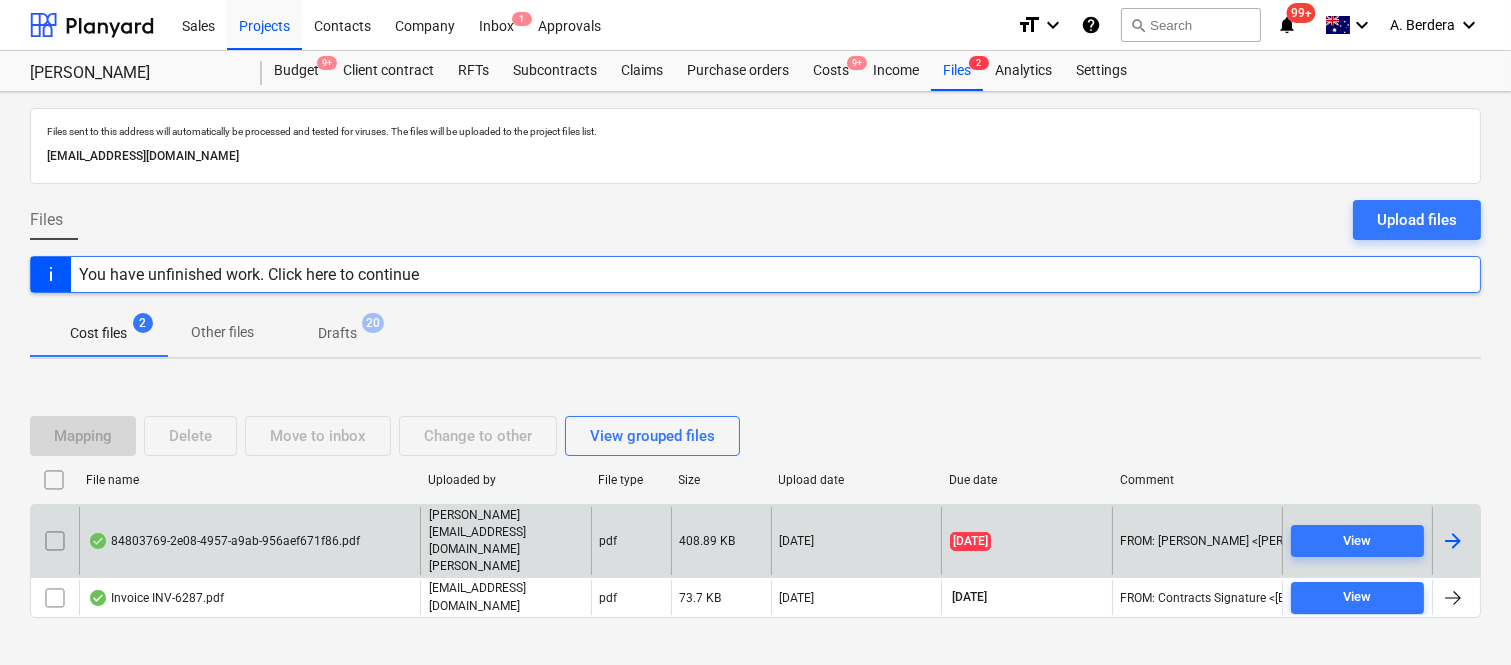 click on "84803769-2e08-4957-a9ab-956aef671f86.pdf" at bounding box center (249, 541) 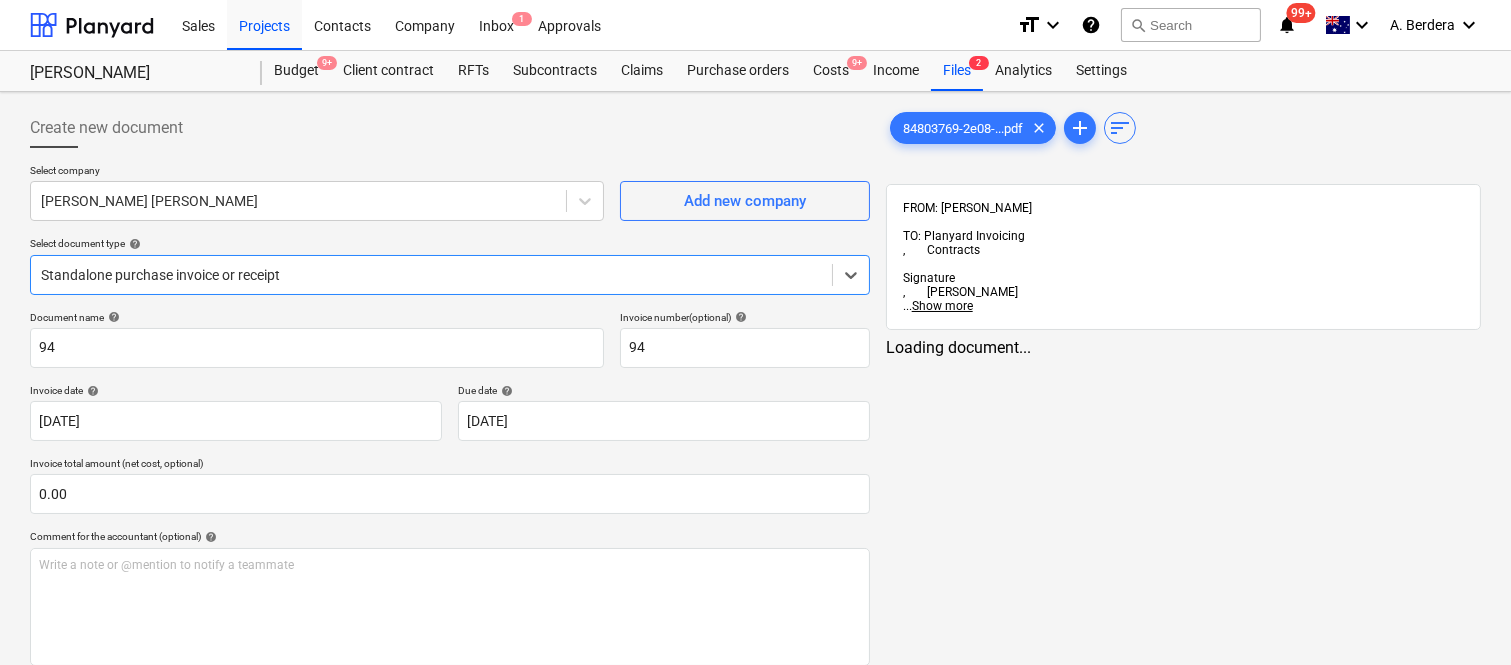 type on "94" 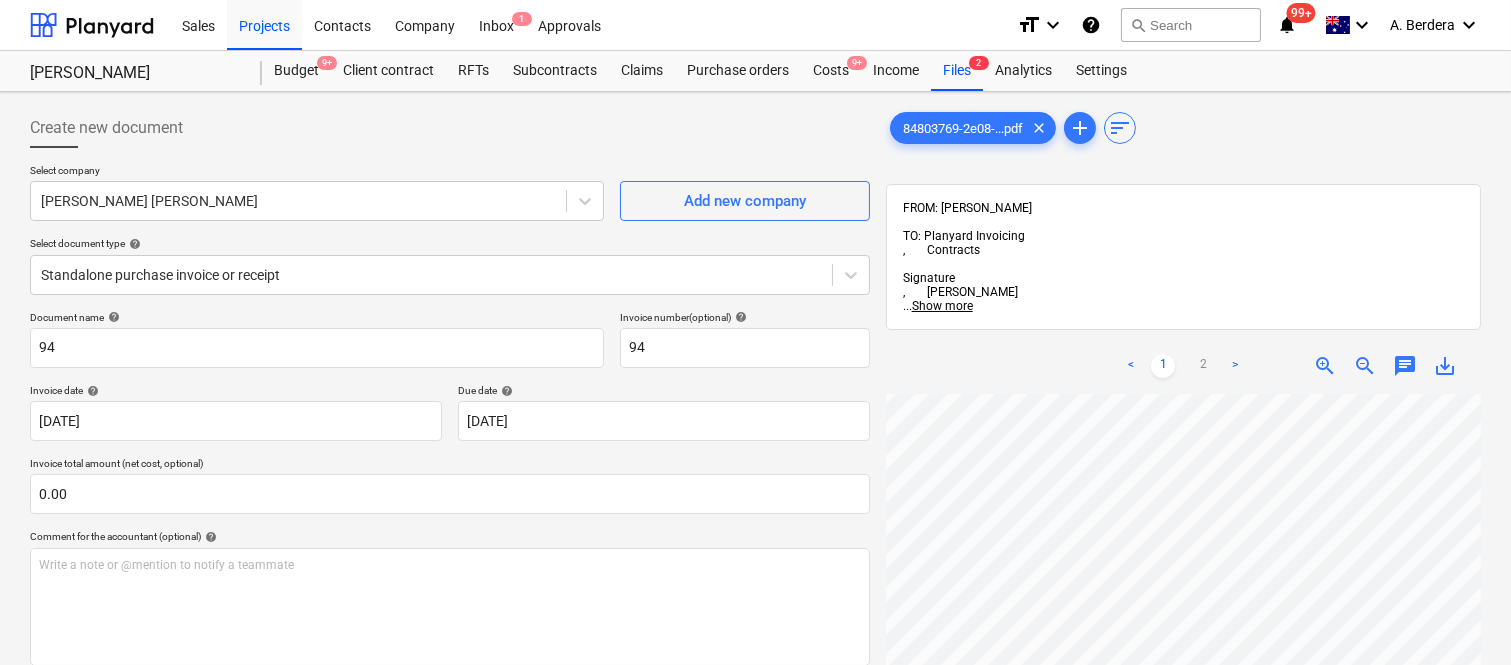 scroll, scrollTop: 608, scrollLeft: 455, axis: both 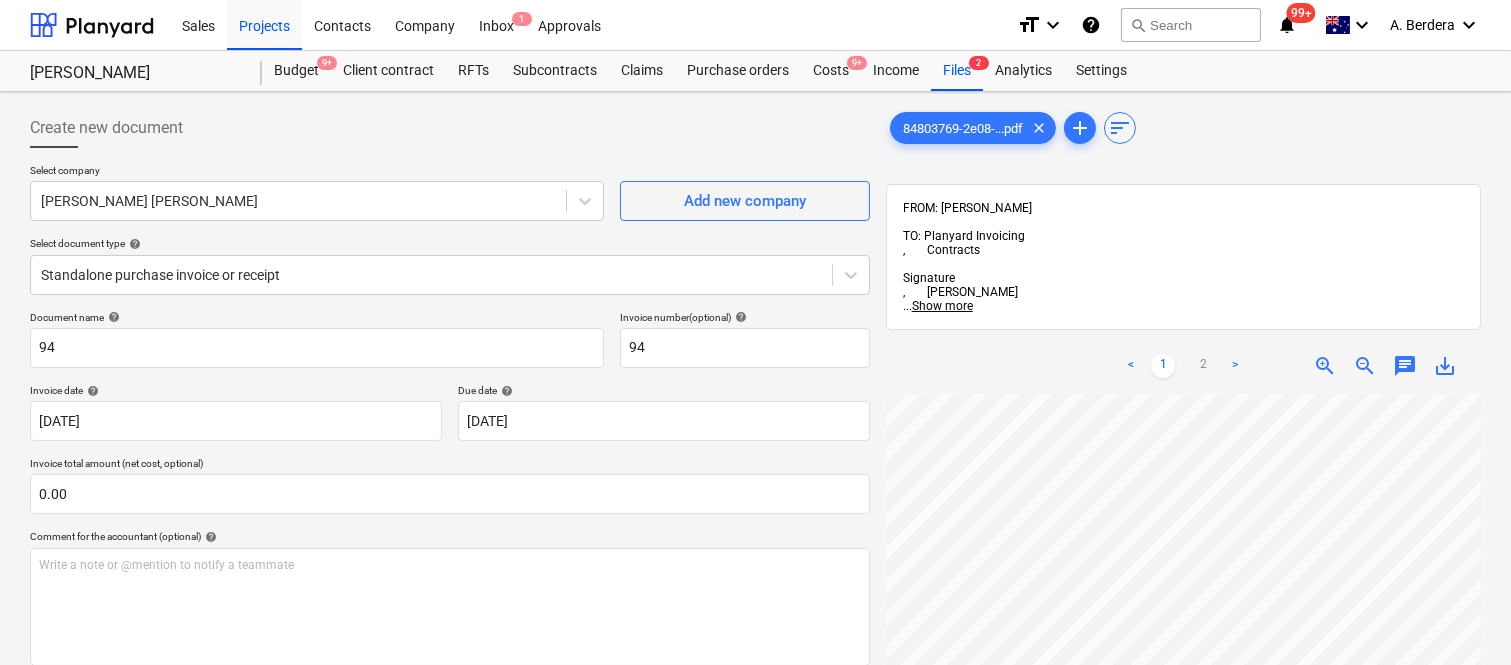 click on "84803769-2e08-...pdf clear add sort FROM: Joe Licastro  TO: Planyard Invoicing  , 	Contracts Signature  , 	Matthew Williams  ...  Show more ...  Show more < 1 2 > zoom_in zoom_out chat 0 save_alt" at bounding box center (1183, 555) 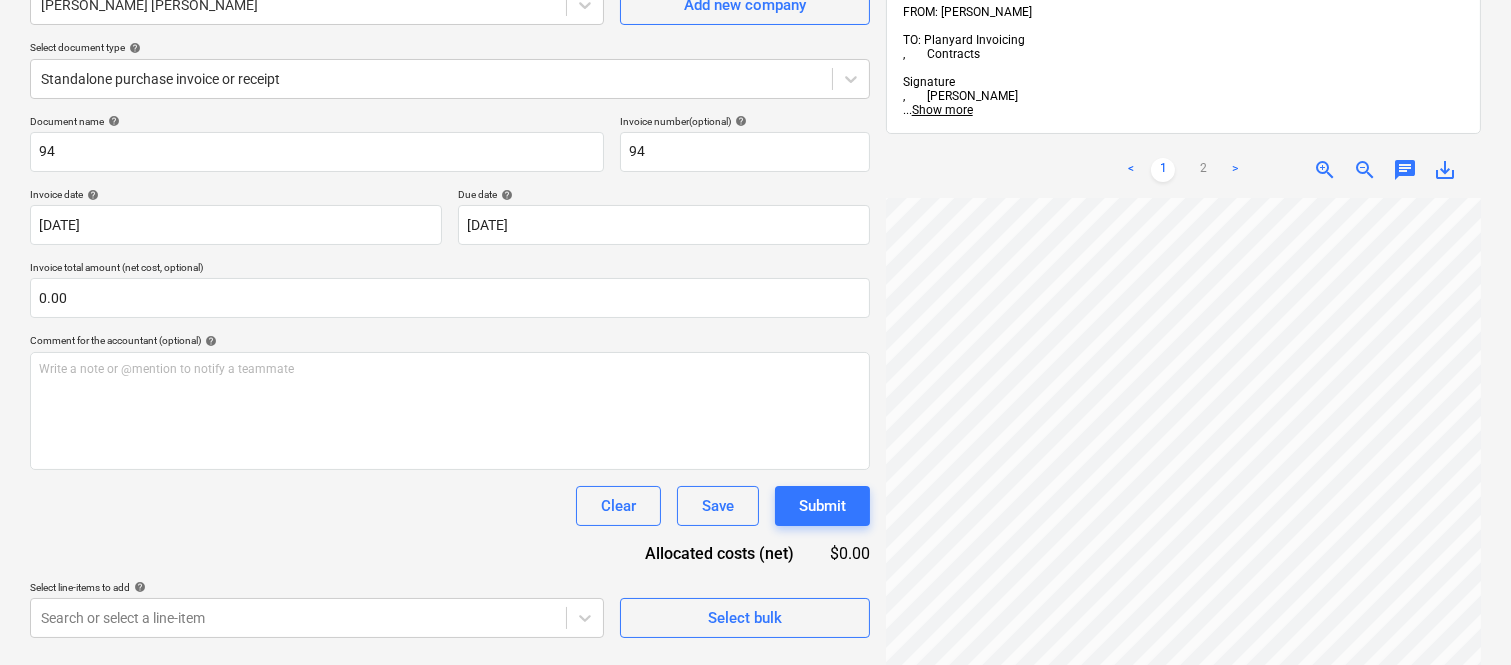 scroll, scrollTop: 285, scrollLeft: 0, axis: vertical 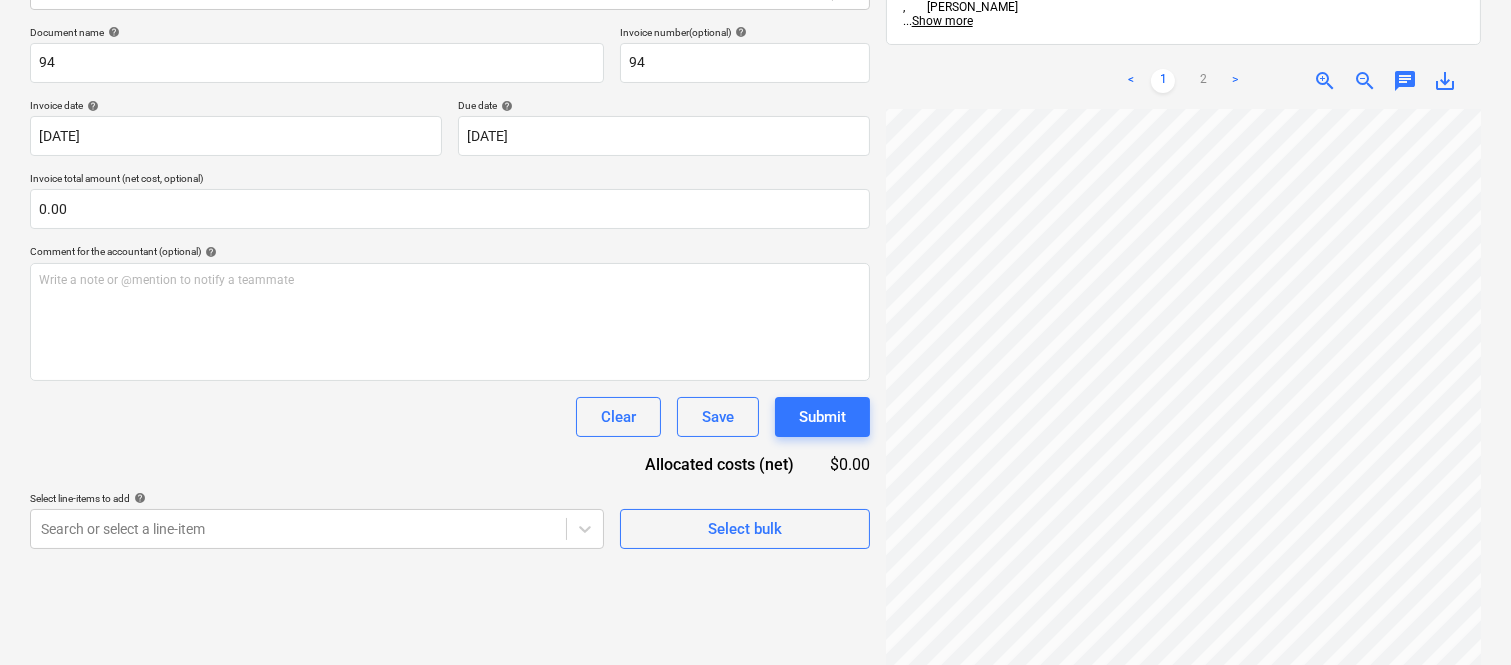 click on "84803769-2e08-...pdf clear add sort FROM: Joe Licastro  TO: Planyard Invoicing  , 	Contracts Signature  , 	Matthew Williams  ...  Show more ...  Show more < 1 2 > zoom_in zoom_out chat 0 save_alt" at bounding box center [1183, 236] 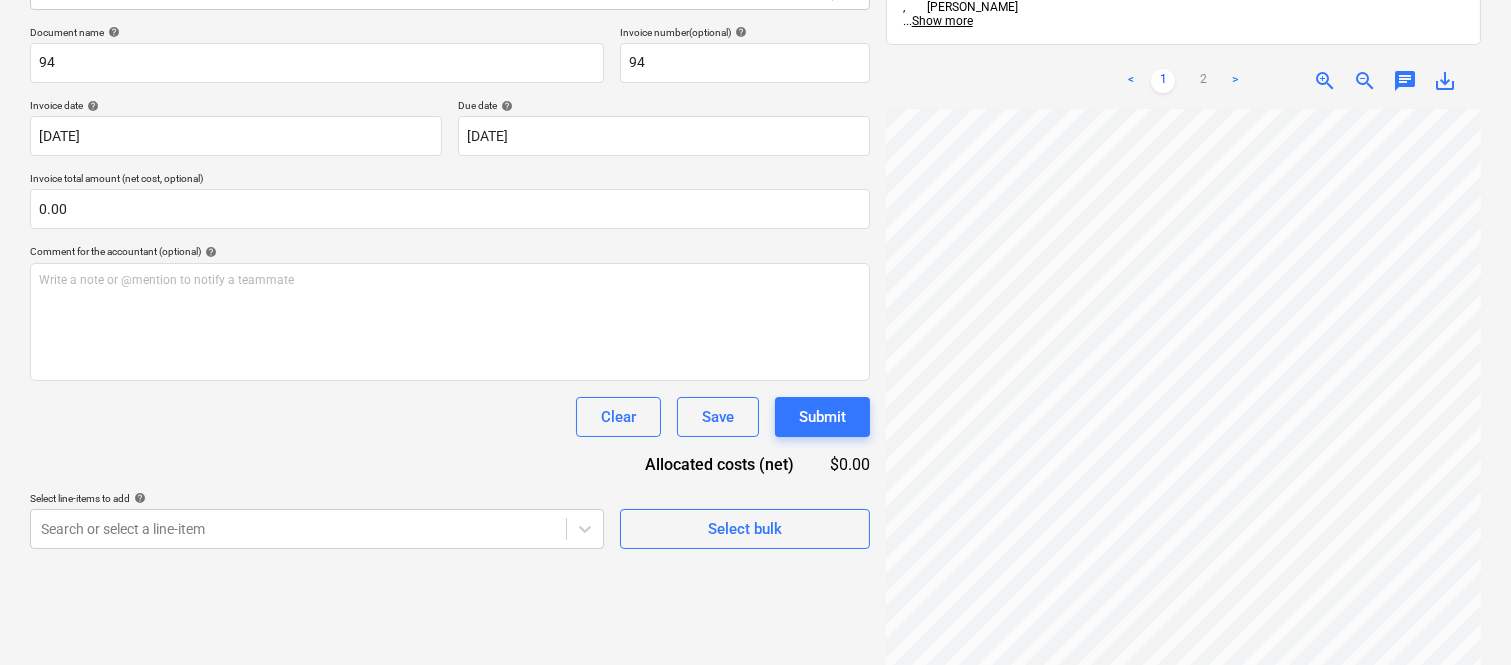click on "Sales Projects Contacts Company Inbox 1 Approvals format_size keyboard_arrow_down help search Search notifications 99+ keyboard_arrow_down A. Berdera keyboard_arrow_down Della Rosa Budget 9+ Client contract RFTs Subcontracts Claims Purchase orders Costs 9+ Income Files 2 Analytics Settings Create new document Select company Cameron Brown   Add new company Select document type help Standalone purchase invoice or receipt Document name help 94 Invoice number  (optional) help 94 Invoice date help 15 Jul 2025 15.07.2025 Press the down arrow key to interact with the calendar and
select a date. Press the question mark key to get the keyboard shortcuts for changing dates. Due date help 15 Jul 2025 15.07.2025 Press the down arrow key to interact with the calendar and
select a date. Press the question mark key to get the keyboard shortcuts for changing dates. Invoice total amount (net cost, optional) 0.00 Comment for the accountant (optional) help Write a note or @mention to notify a teammate ﻿ Clear <" at bounding box center (755, 47) 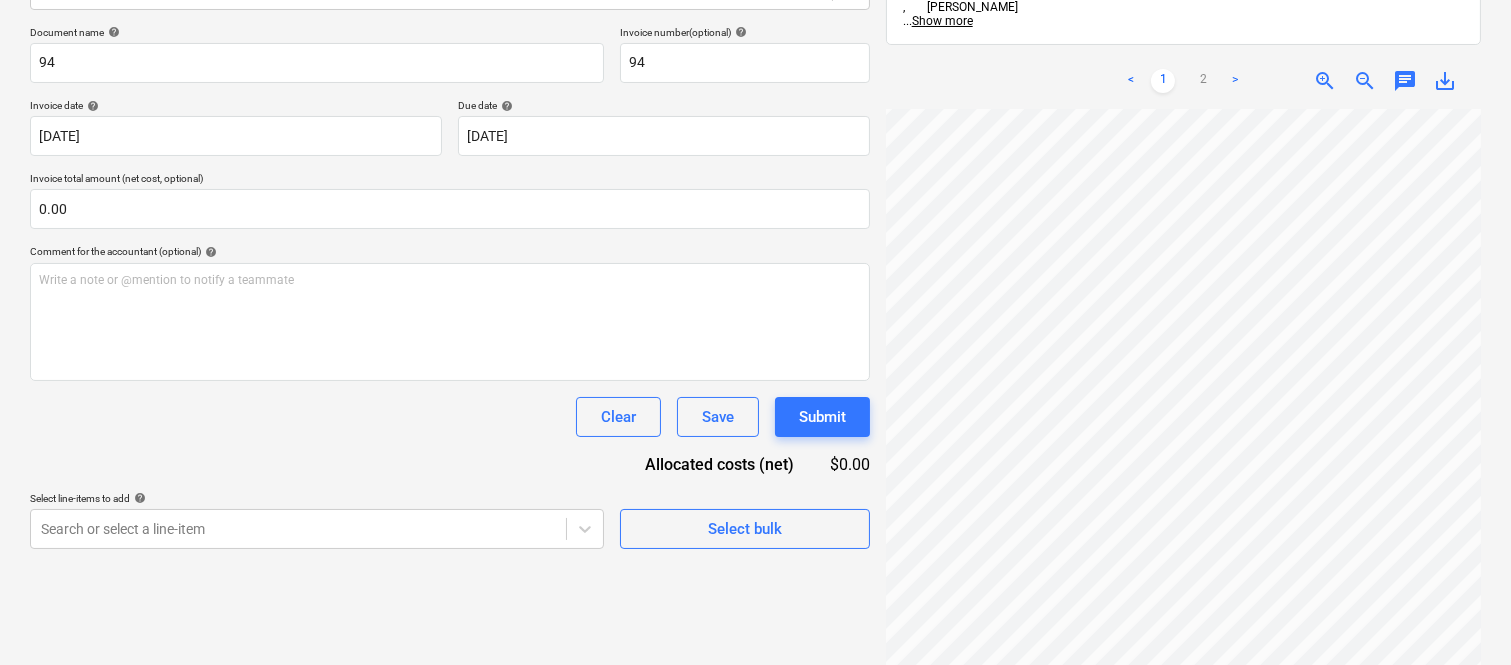 scroll, scrollTop: 0, scrollLeft: 455, axis: horizontal 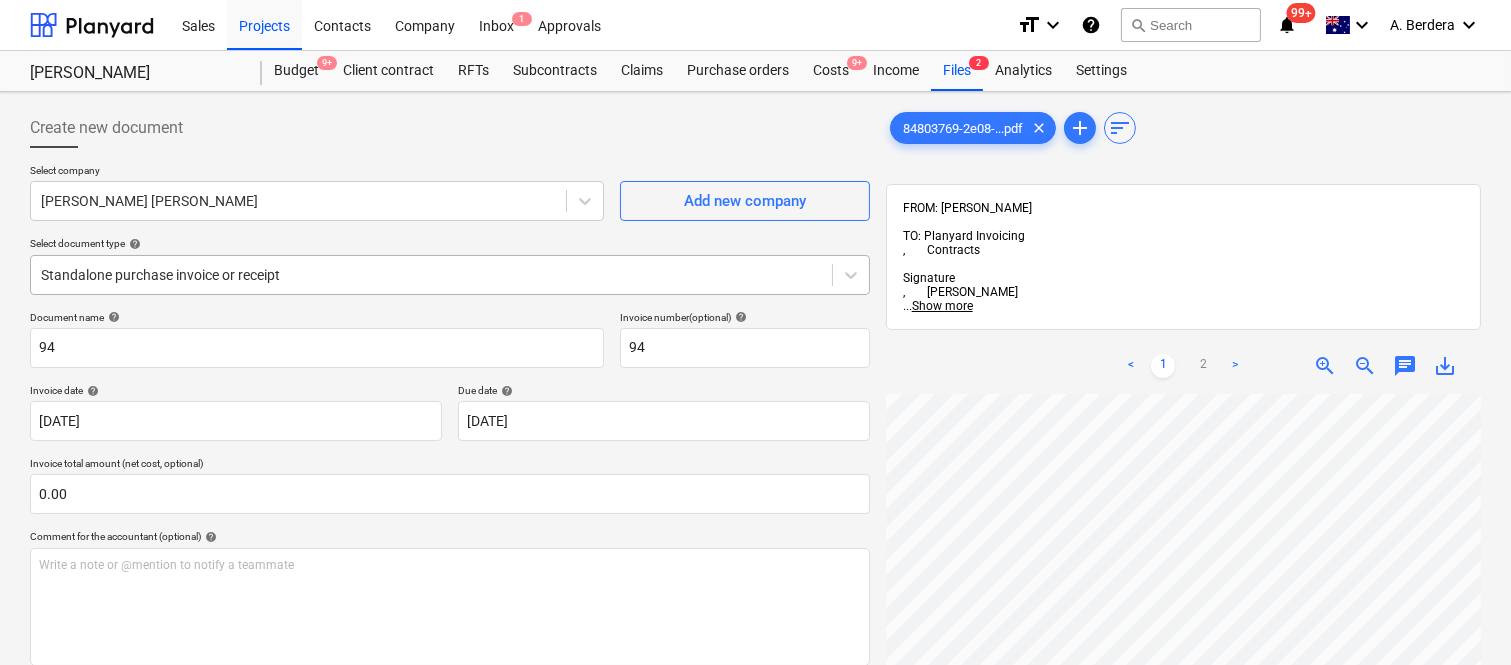 click at bounding box center [431, 275] 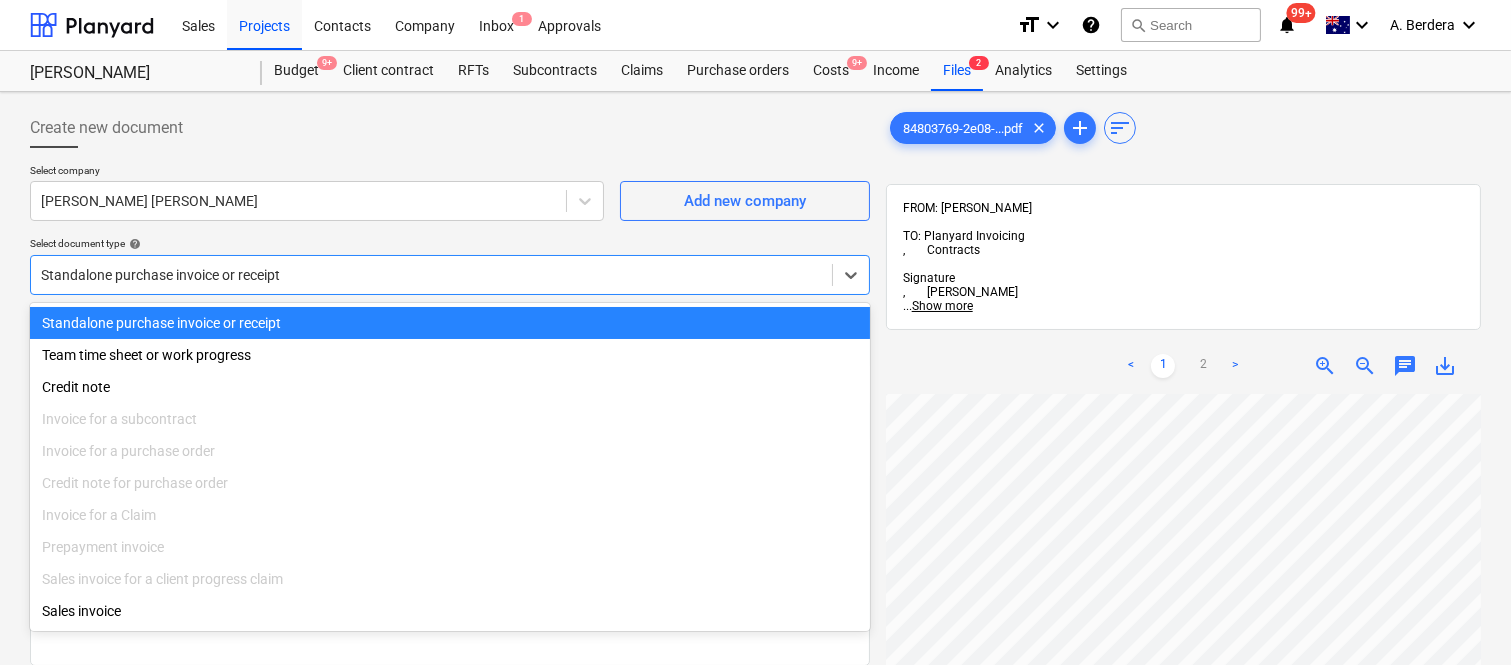 click on "Standalone purchase invoice or receipt" at bounding box center [450, 323] 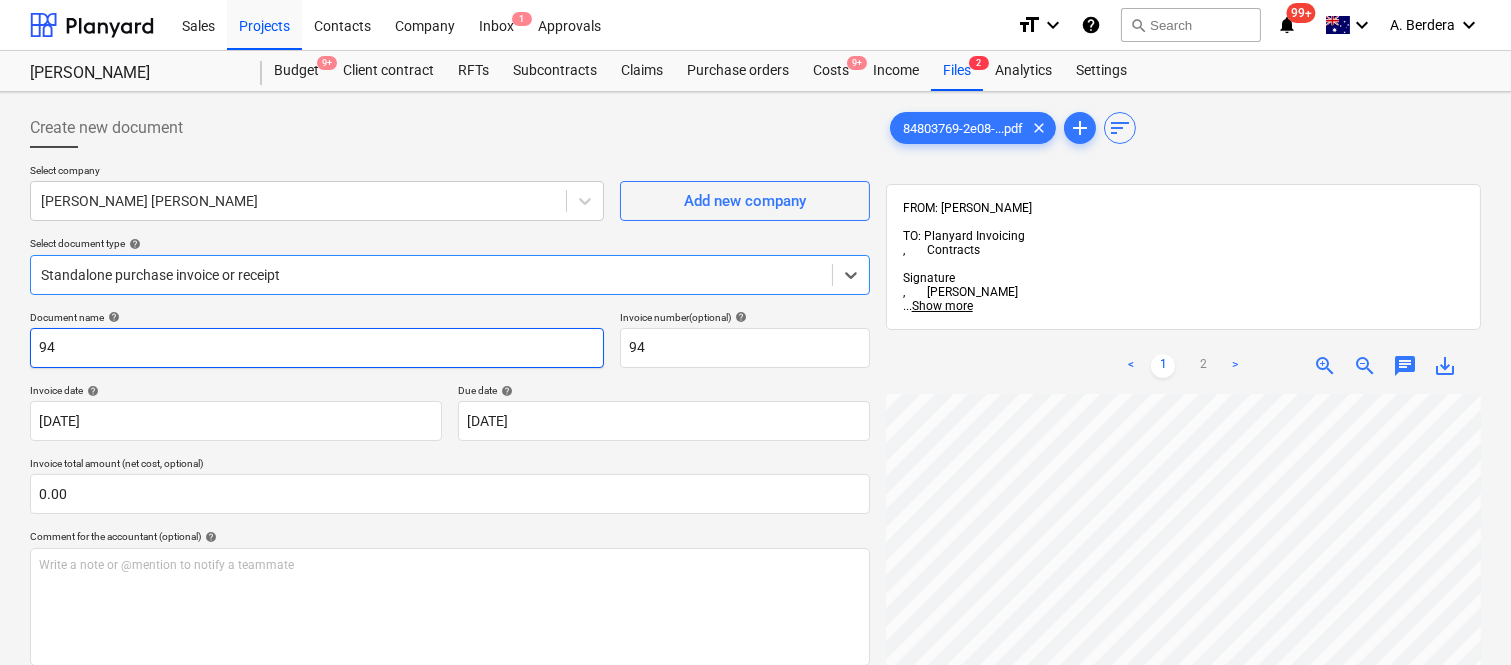 click on "94" at bounding box center [317, 348] 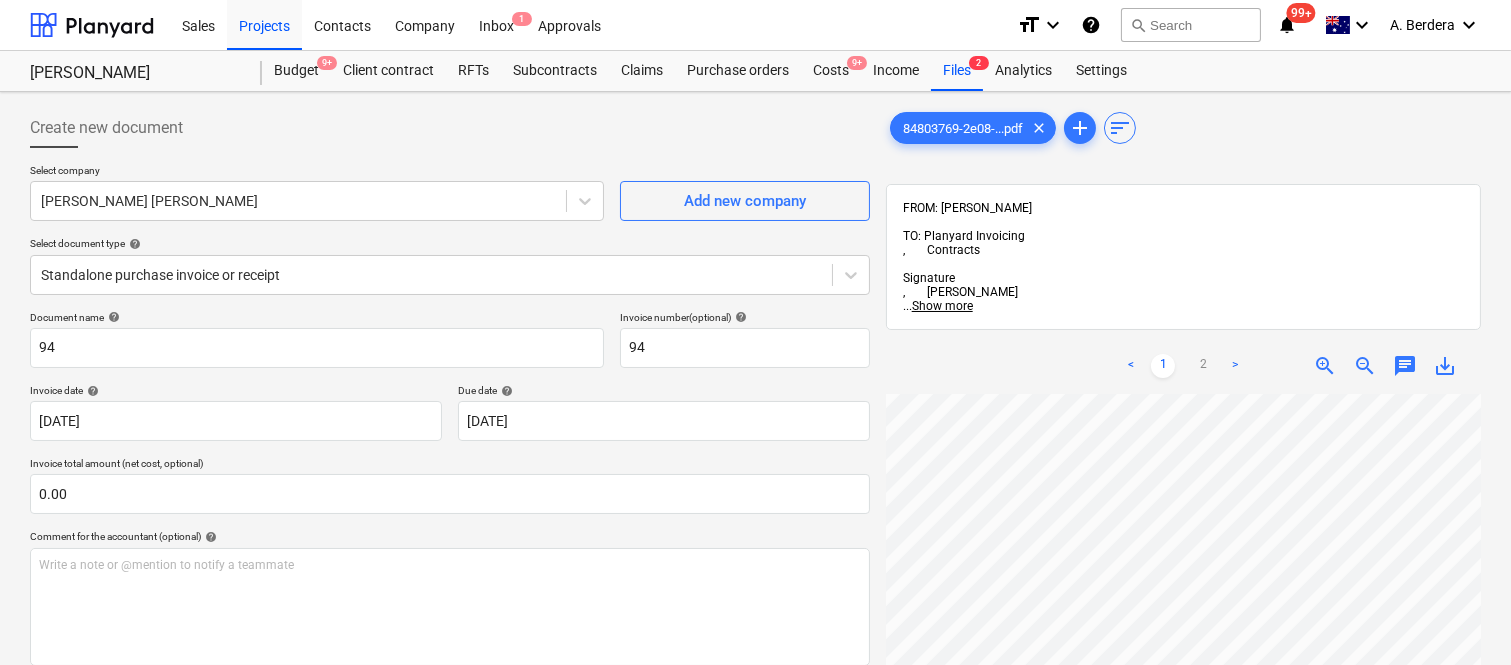scroll, scrollTop: 103, scrollLeft: 0, axis: vertical 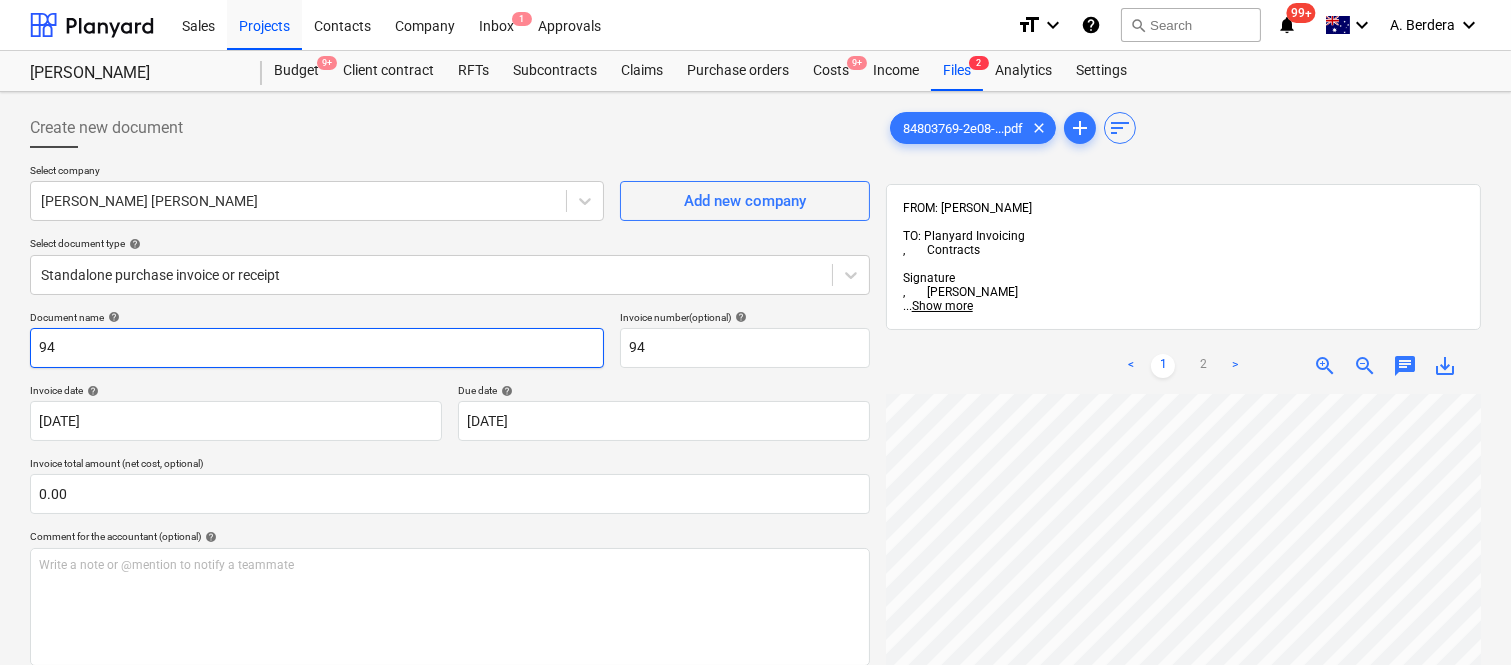 click on "94" at bounding box center [317, 348] 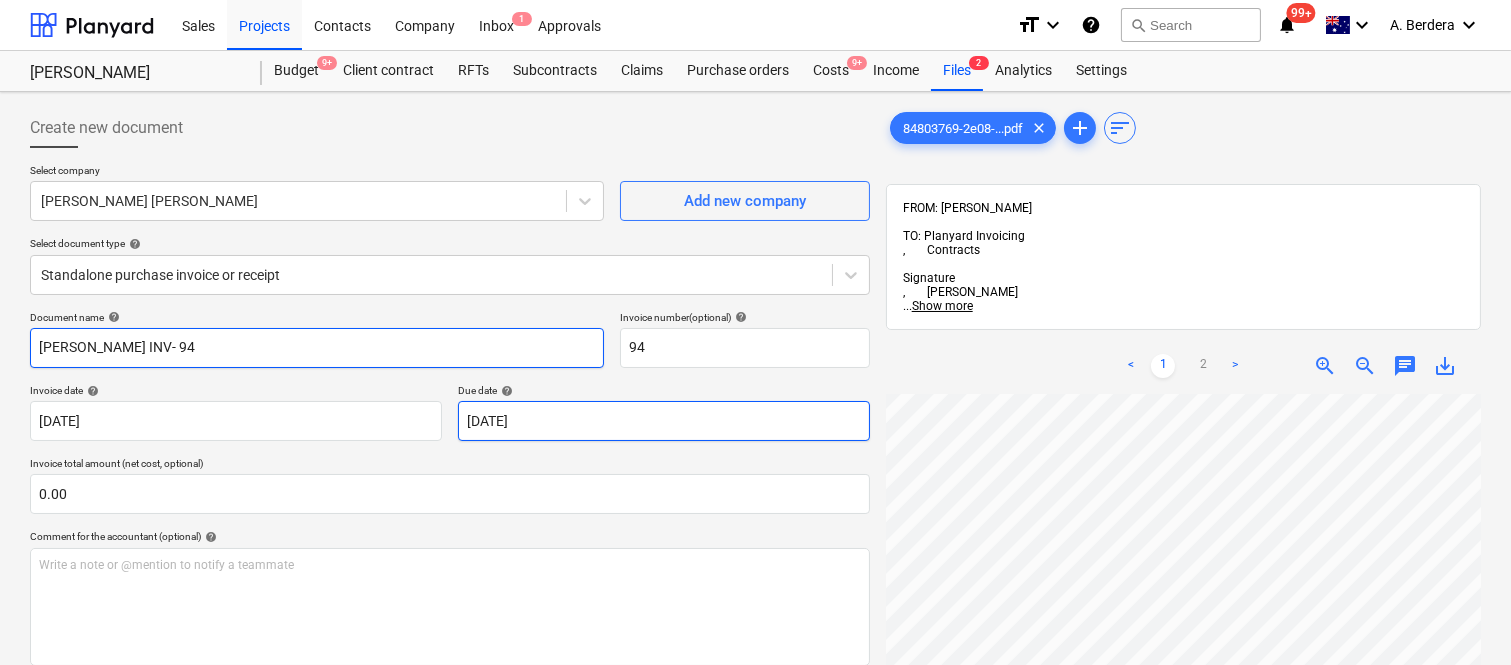 type on "CAMERON INV- 94" 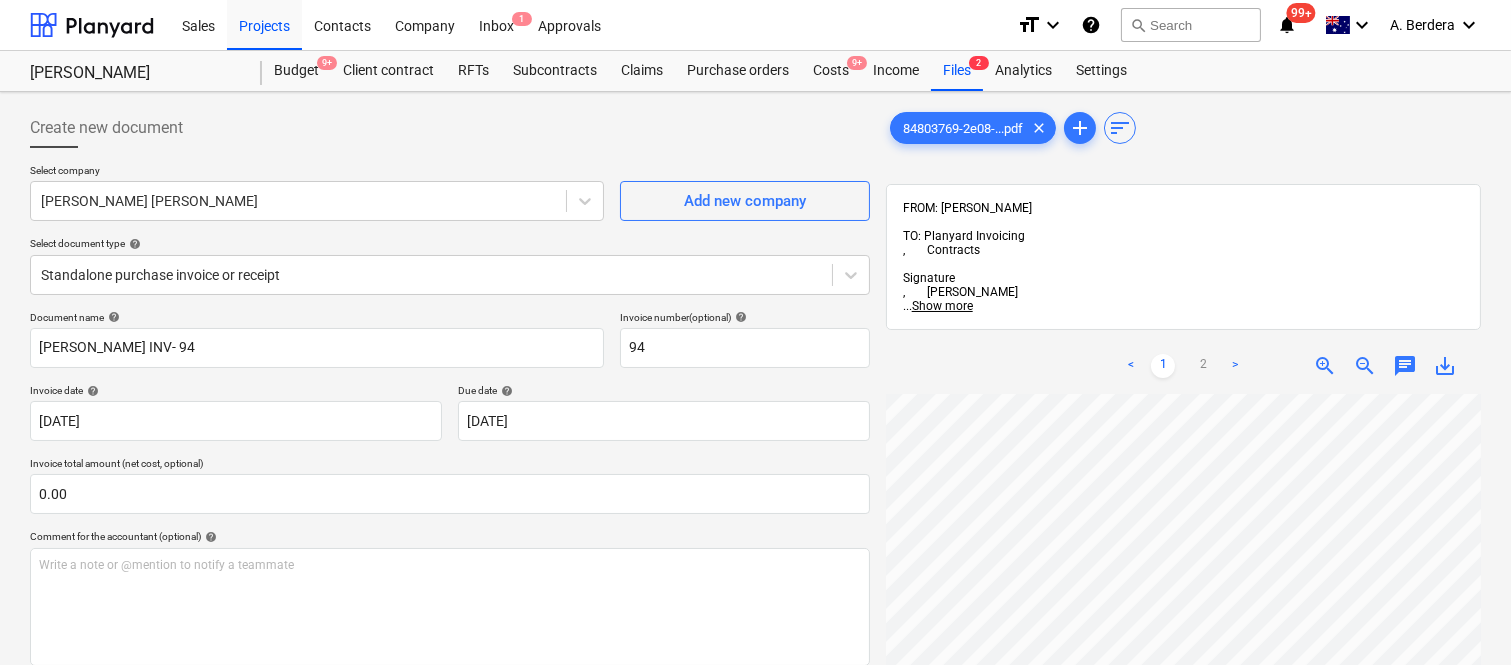 scroll, scrollTop: 340, scrollLeft: 455, axis: both 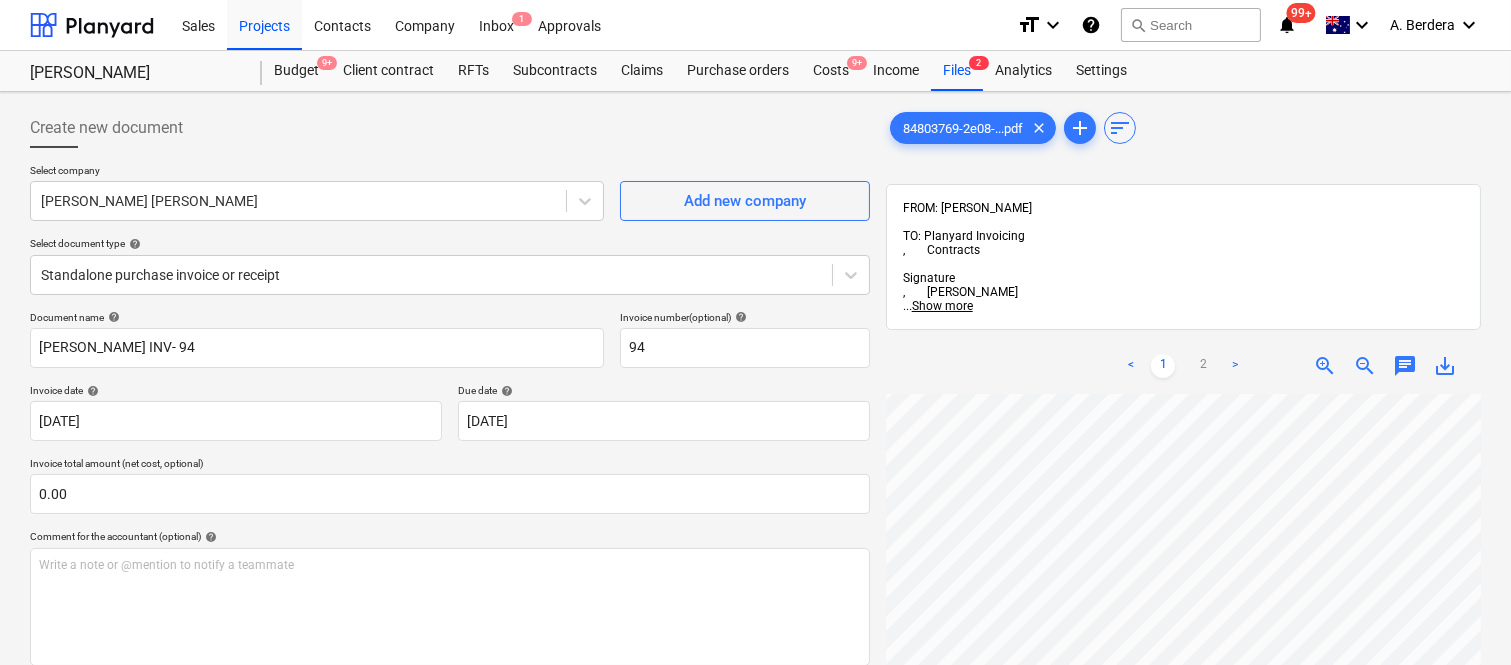 click on "< 1 2 > zoom_in zoom_out chat 0 save_alt" at bounding box center [1183, 670] 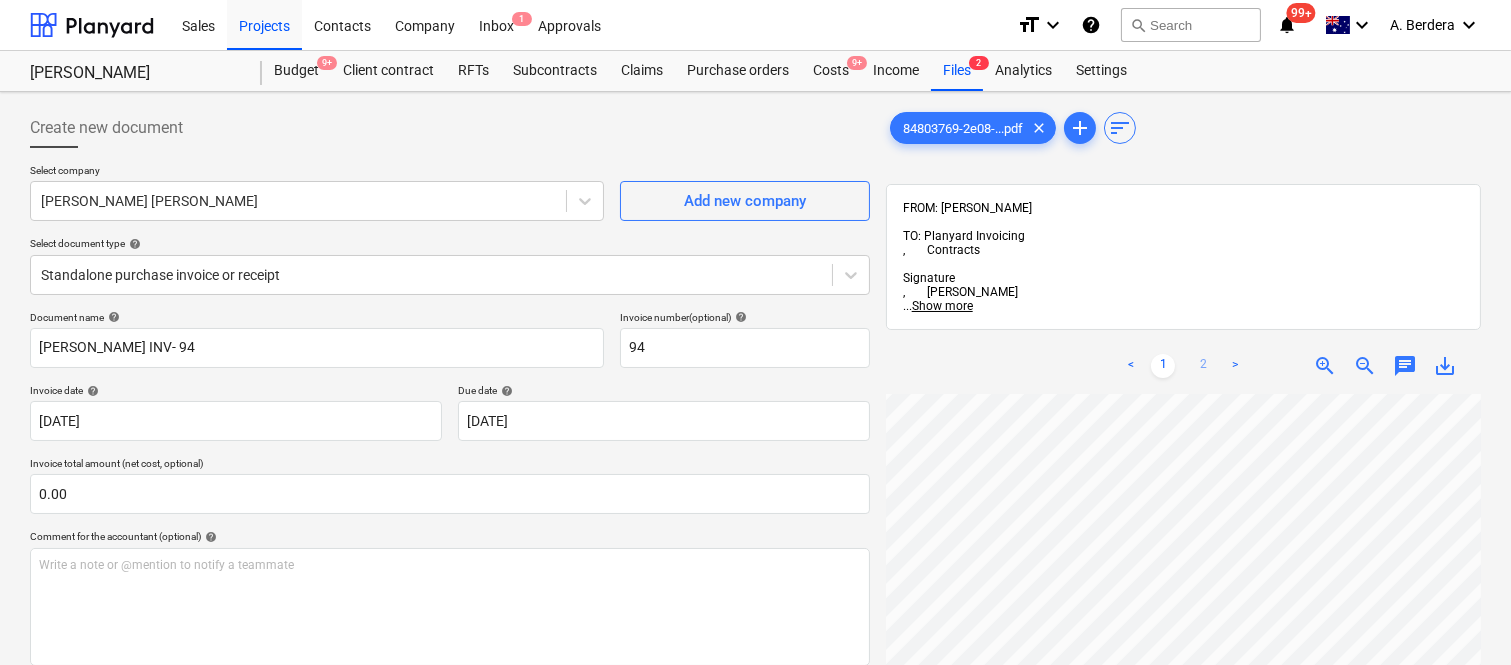 click on "2" at bounding box center (1203, 366) 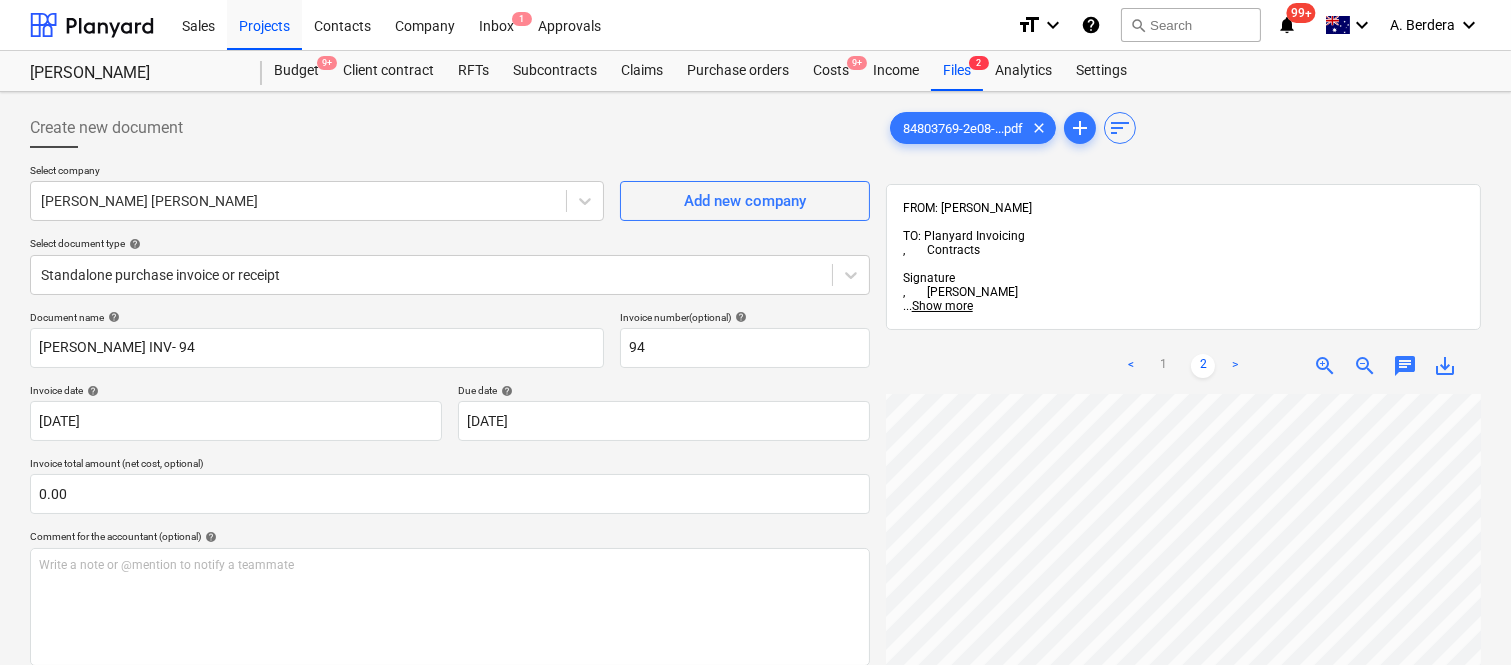 scroll, scrollTop: 877, scrollLeft: 455, axis: both 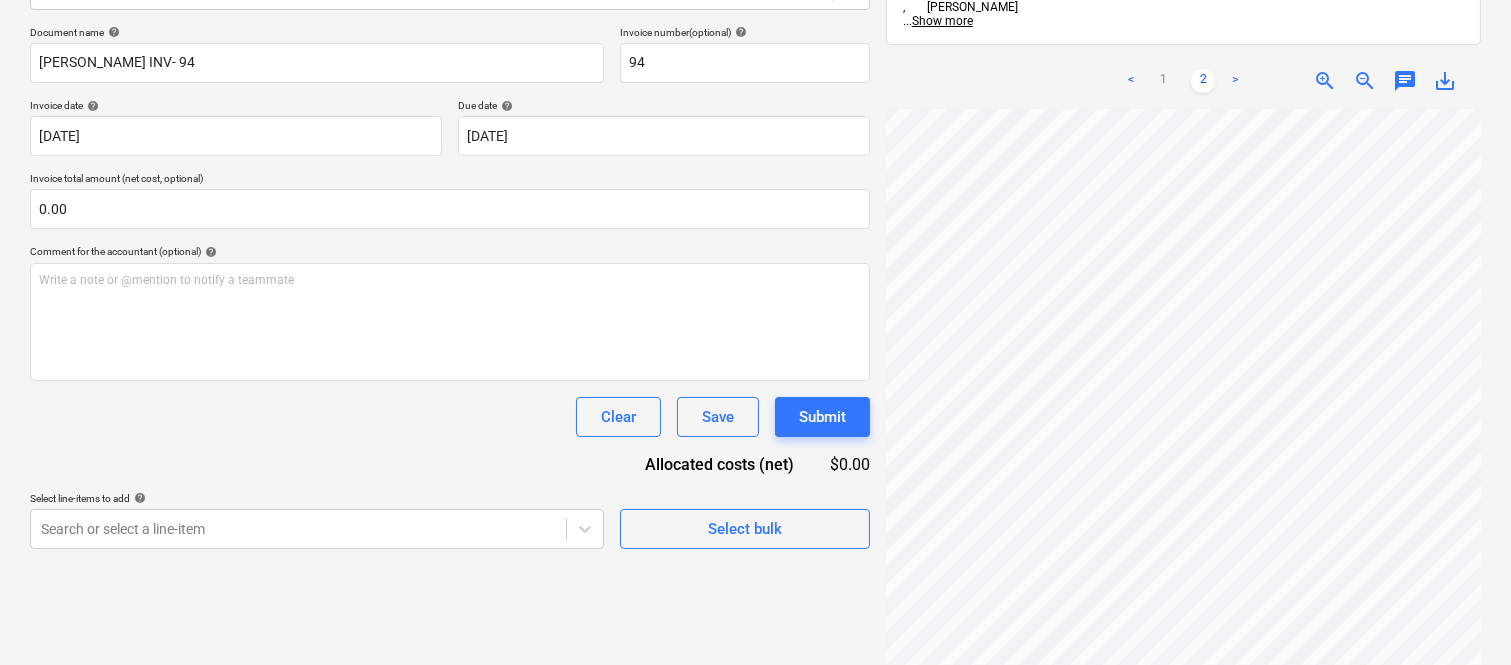 click on "Sales Projects Contacts Company Inbox 1 Approvals format_size keyboard_arrow_down help search Search notifications 99+ keyboard_arrow_down A. Berdera keyboard_arrow_down Della Rosa Budget 9+ Client contract RFTs Subcontracts Claims Purchase orders Costs 9+ Income Files 2 Analytics Settings Create new document Select company Cameron Brown   Add new company Select document type help Standalone purchase invoice or receipt Document name help CAMERON INV- 94 Invoice number  (optional) help 94 Invoice date help 15 Jul 2025 15.07.2025 Press the down arrow key to interact with the calendar and
select a date. Press the question mark key to get the keyboard shortcuts for changing dates. Due date help 15 Jul 2025 15.07.2025 Press the down arrow key to interact with the calendar and
select a date. Press the question mark key to get the keyboard shortcuts for changing dates. Invoice total amount (net cost, optional) 0.00 Comment for the accountant (optional) help ﻿ Clear Save Submit Allocated costs (net)" at bounding box center (755, 47) 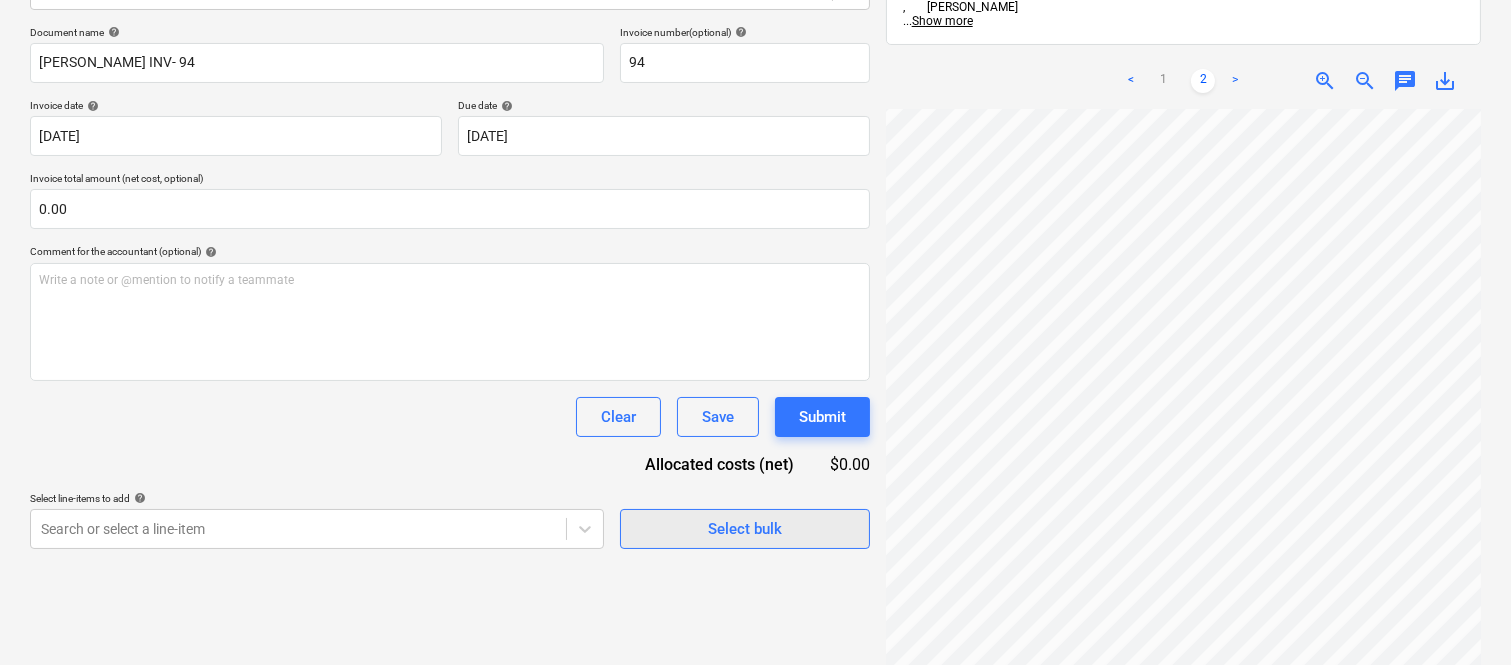 click on "Create new document Select company Cameron Brown   Add new company Select document type help Standalone purchase invoice or receipt Document name help CAMERON INV- 94 Invoice number  (optional) help 94 Invoice date help 15 Jul 2025 15.07.2025 Press the down arrow key to interact with the calendar and
select a date. Press the question mark key to get the keyboard shortcuts for changing dates. Due date help 15 Jul 2025 15.07.2025 Press the down arrow key to interact with the calendar and
select a date. Press the question mark key to get the keyboard shortcuts for changing dates. Invoice total amount (net cost, optional) 0.00 Comment for the accountant (optional) help Write a note or @mention to notify a teammate ﻿ Clear Save Submit Allocated costs (net) $0.00 Select line-items to add help Search or select a line-item Select bulk 84803769-2e08-...pdf clear add sort FROM: Joe Licastro  TO: Planyard Invoicing  , 	Contracts Signature  , 	Matthew Williams  ...  Show more ...  Show more < 1 2 > zoom_in zoom_out" at bounding box center (755, 270) 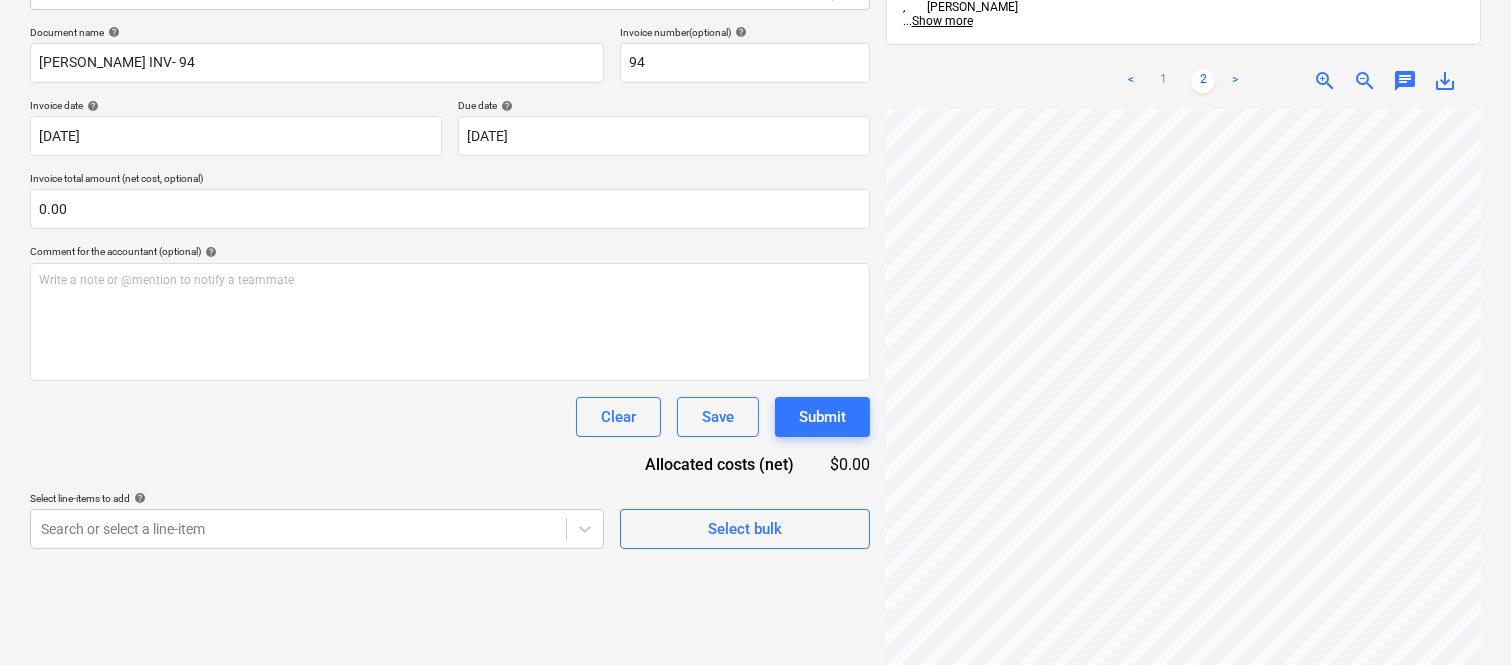 click on "Sales Projects Contacts Company Inbox 1 Approvals format_size keyboard_arrow_down help search Search notifications 99+ keyboard_arrow_down A. Berdera keyboard_arrow_down Della Rosa Budget 9+ Client contract RFTs Subcontracts Claims Purchase orders Costs 9+ Income Files 2 Analytics Settings Create new document Select company Cameron Brown   Add new company Select document type help Standalone purchase invoice or receipt Document name help CAMERON INV- 94 Invoice number  (optional) help 94 Invoice date help 15 Jul 2025 15.07.2025 Press the down arrow key to interact with the calendar and
select a date. Press the question mark key to get the keyboard shortcuts for changing dates. Due date help 15 Jul 2025 15.07.2025 Press the down arrow key to interact with the calendar and
select a date. Press the question mark key to get the keyboard shortcuts for changing dates. Invoice total amount (net cost, optional) 0.00 Comment for the accountant (optional) help ﻿ Clear Save Submit Allocated costs (net)" at bounding box center [755, 47] 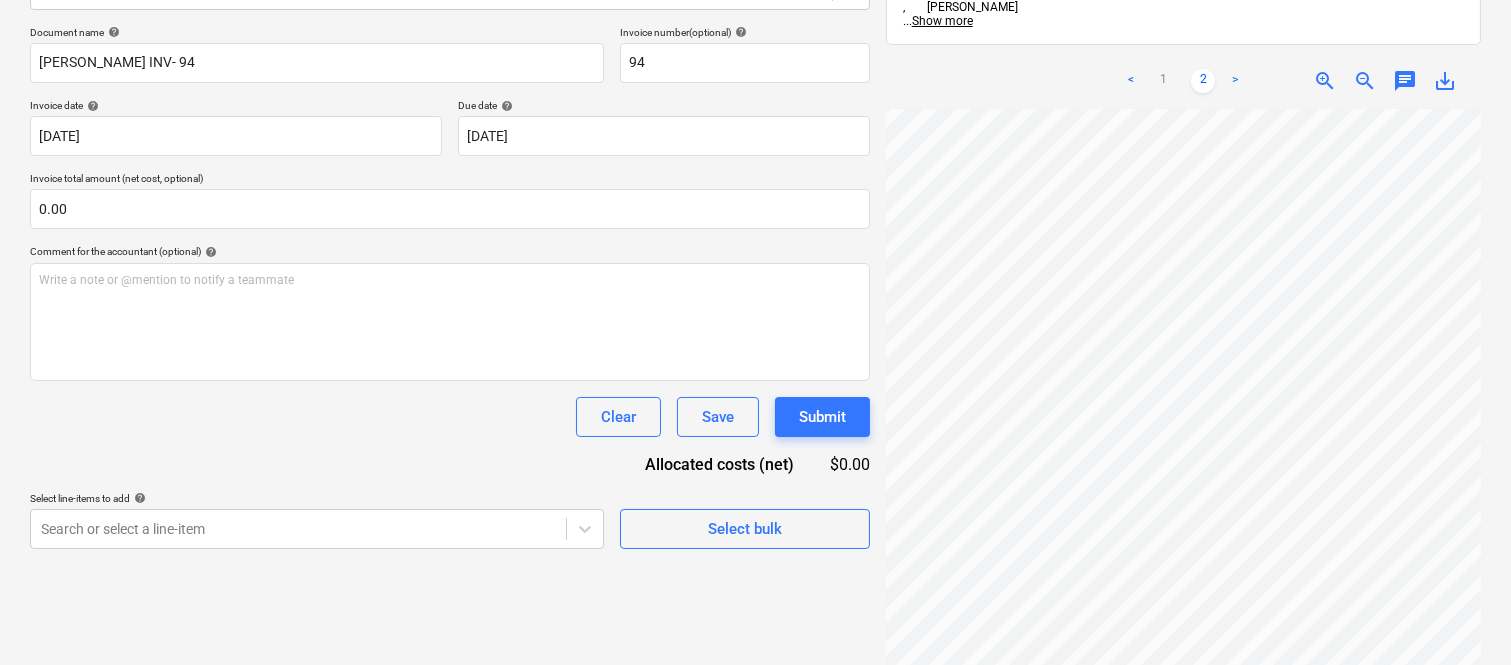 click on "Sales Projects Contacts Company Inbox 1 Approvals format_size keyboard_arrow_down help search Search notifications 99+ keyboard_arrow_down A. Berdera keyboard_arrow_down Della Rosa Budget 9+ Client contract RFTs Subcontracts Claims Purchase orders Costs 9+ Income Files 2 Analytics Settings Create new document Select company Cameron Brown   Add new company Select document type help Standalone purchase invoice or receipt Document name help CAMERON INV- 94 Invoice number  (optional) help 94 Invoice date help 15 Jul 2025 15.07.2025 Press the down arrow key to interact with the calendar and
select a date. Press the question mark key to get the keyboard shortcuts for changing dates. Due date help 15 Jul 2025 15.07.2025 Press the down arrow key to interact with the calendar and
select a date. Press the question mark key to get the keyboard shortcuts for changing dates. Invoice total amount (net cost, optional) 0.00 Comment for the accountant (optional) help ﻿ Clear Save Submit Allocated costs (net)" at bounding box center (755, 47) 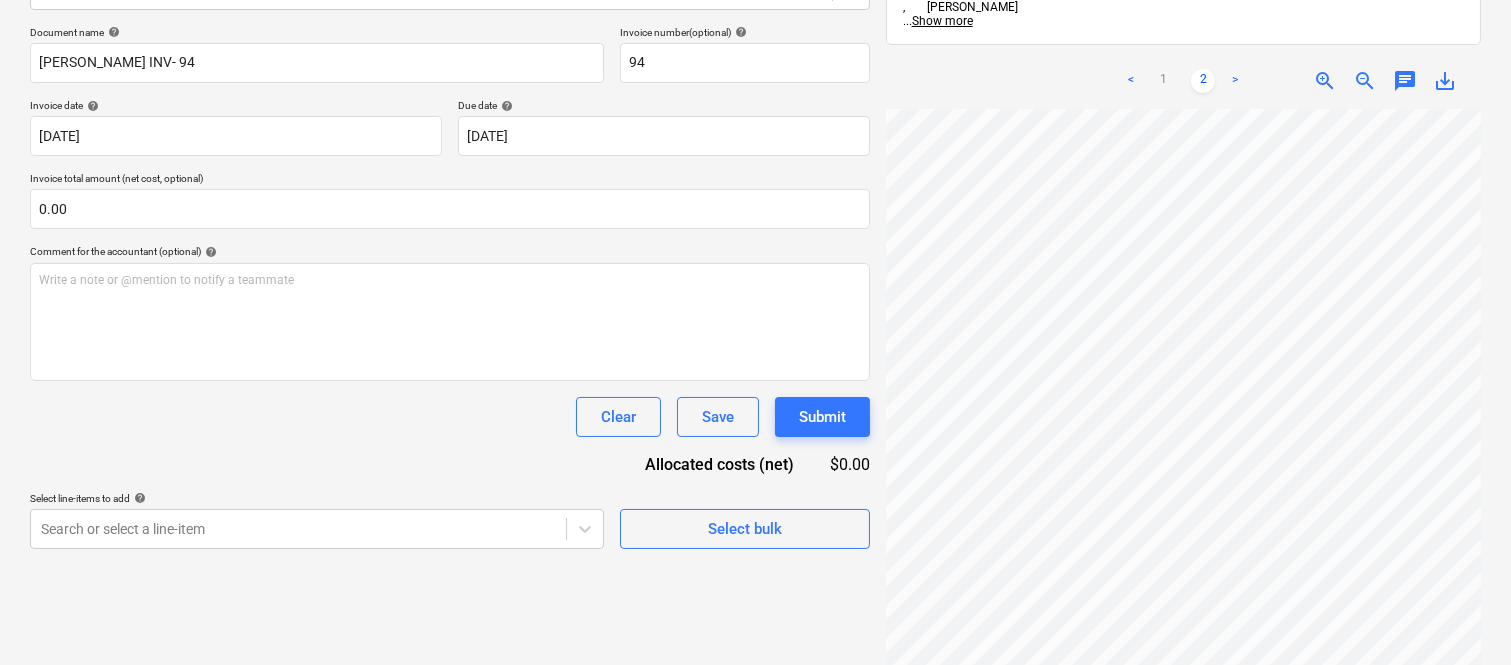 scroll, scrollTop: 0, scrollLeft: 455, axis: horizontal 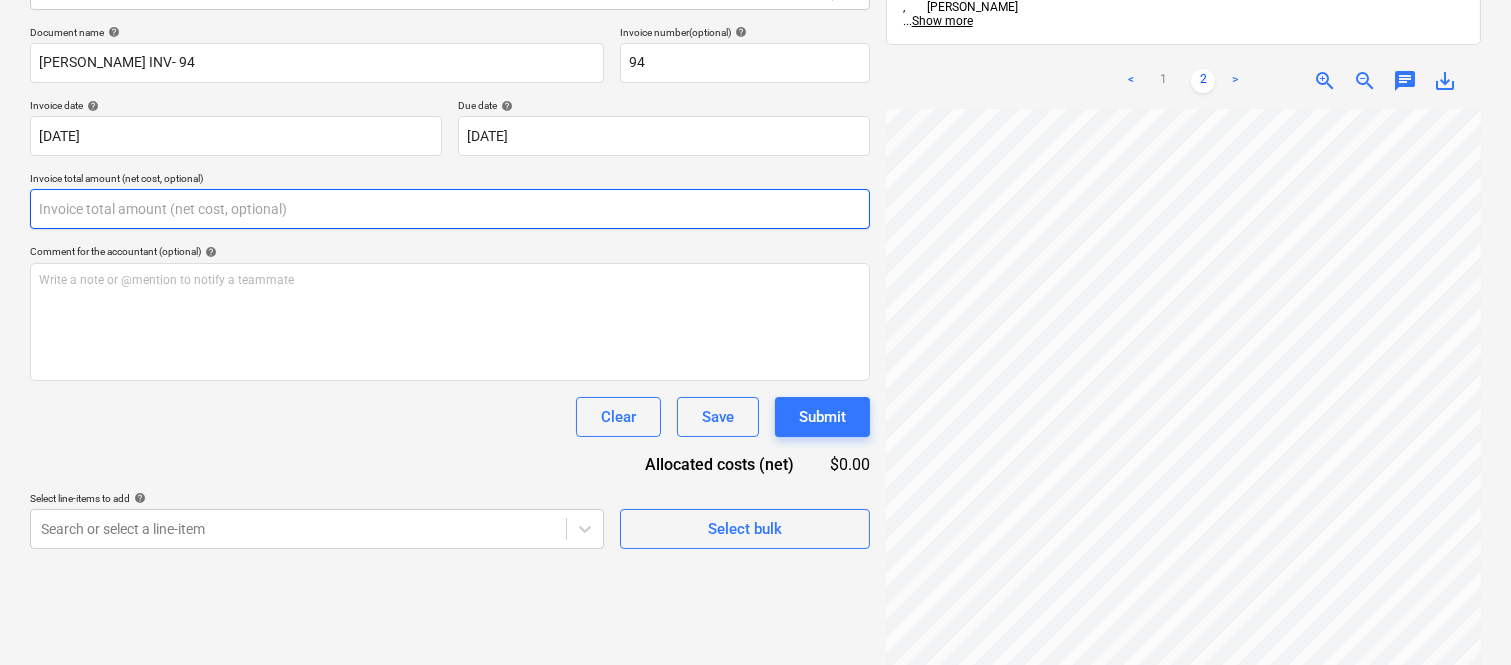click at bounding box center [450, 209] 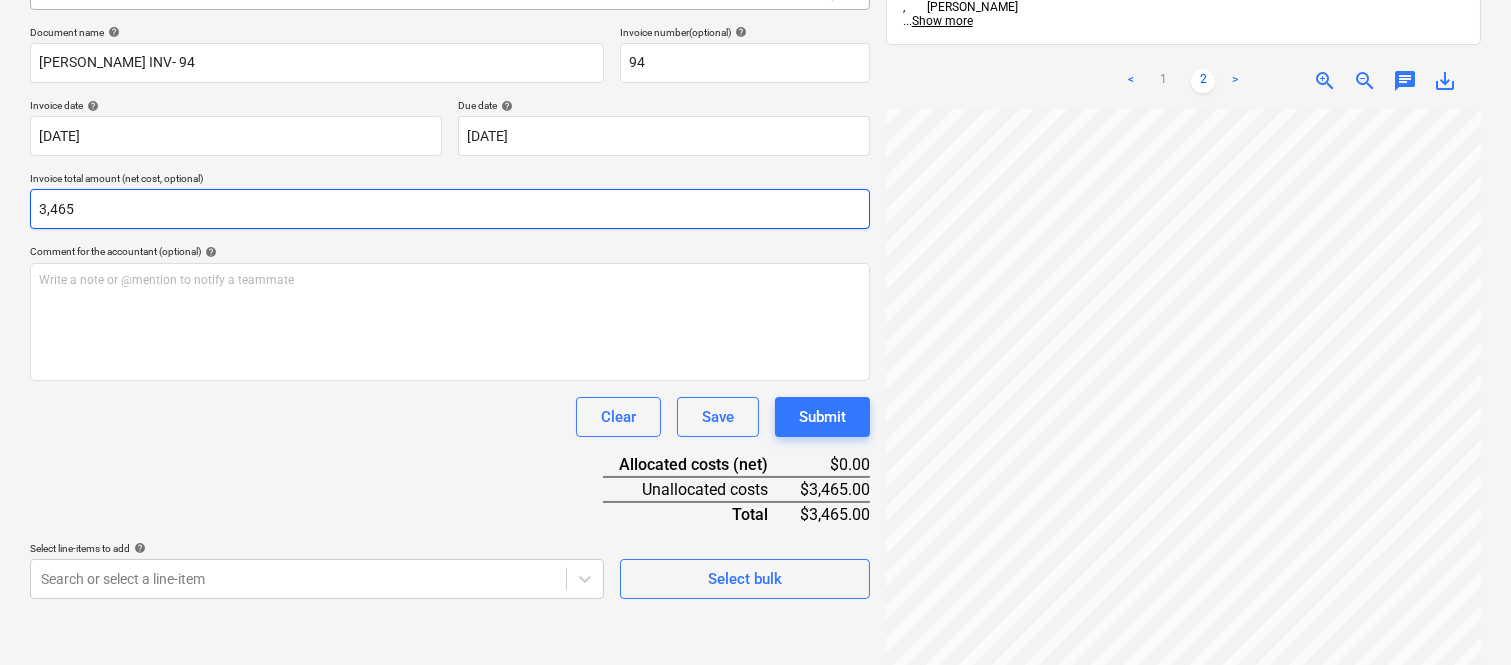 type on "3465" 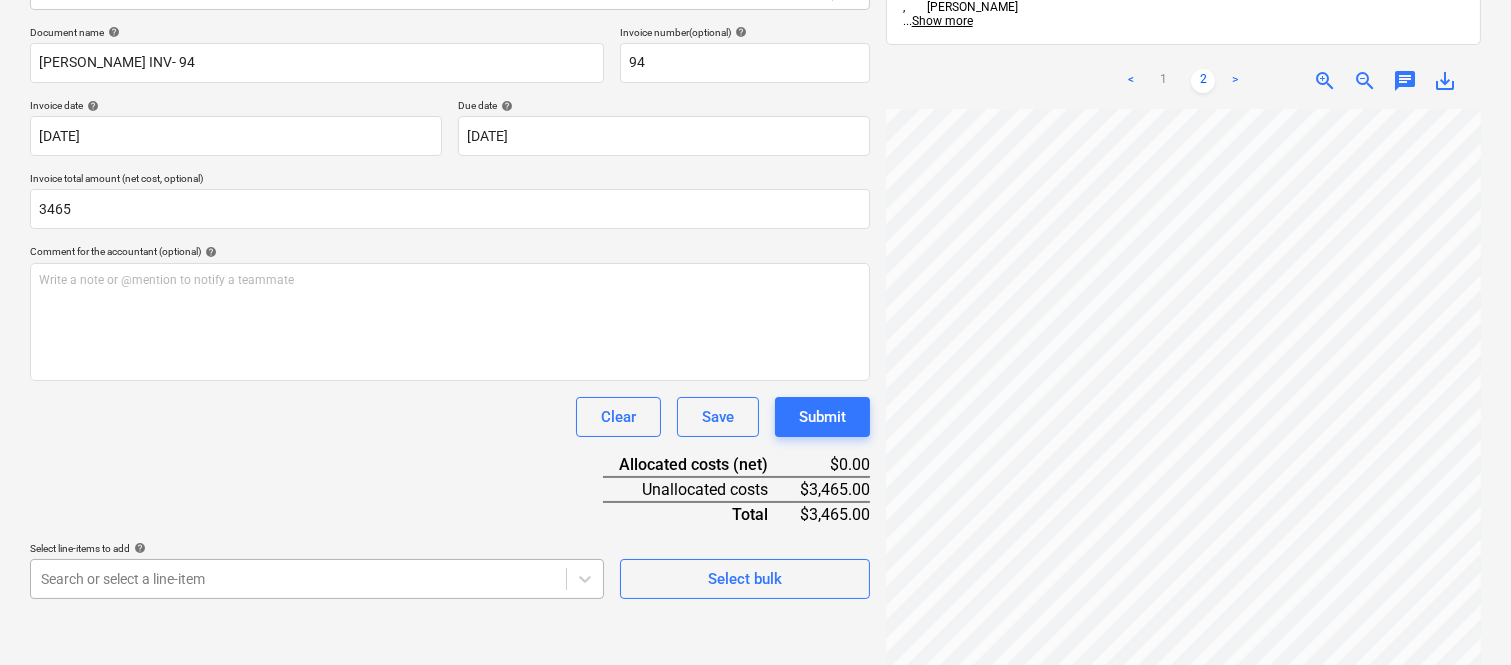 click on "Sales Projects Contacts Company Inbox 1 Approvals format_size keyboard_arrow_down help search Search notifications 99+ keyboard_arrow_down A. Berdera keyboard_arrow_down Della Rosa Budget 9+ Client contract RFTs Subcontracts Claims Purchase orders Costs 9+ Income Files 2 Analytics Settings Create new document Select company Cameron Brown   Add new company Select document type help Standalone purchase invoice or receipt Document name help CAMERON INV- 94 Invoice number  (optional) help 94 Invoice date help 15 Jul 2025 15.07.2025 Press the down arrow key to interact with the calendar and
select a date. Press the question mark key to get the keyboard shortcuts for changing dates. Due date help 15 Jul 2025 15.07.2025 Press the down arrow key to interact with the calendar and
select a date. Press the question mark key to get the keyboard shortcuts for changing dates. Invoice total amount (net cost, optional) 3465 Comment for the accountant (optional) help Write a note or @mention to notify a teammate ﻿" at bounding box center (755, 47) 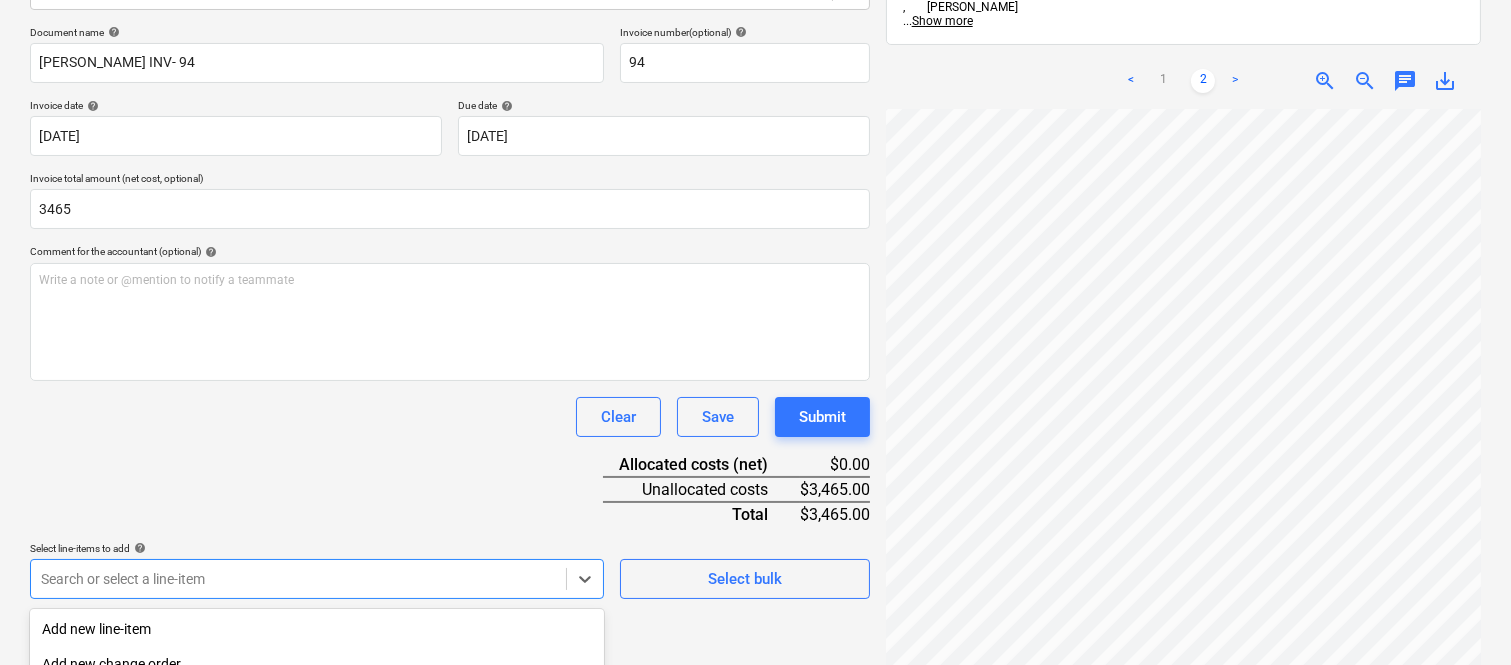 scroll, scrollTop: 532, scrollLeft: 0, axis: vertical 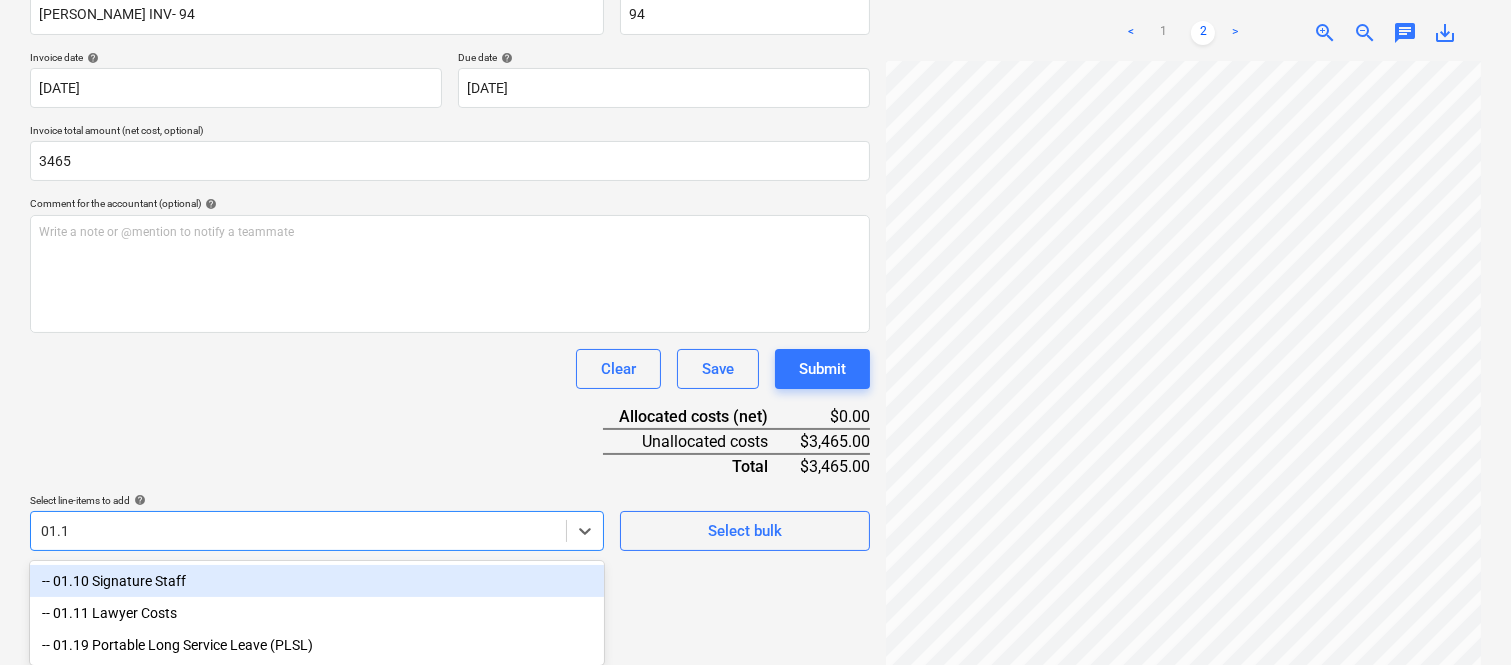 type on "01.10" 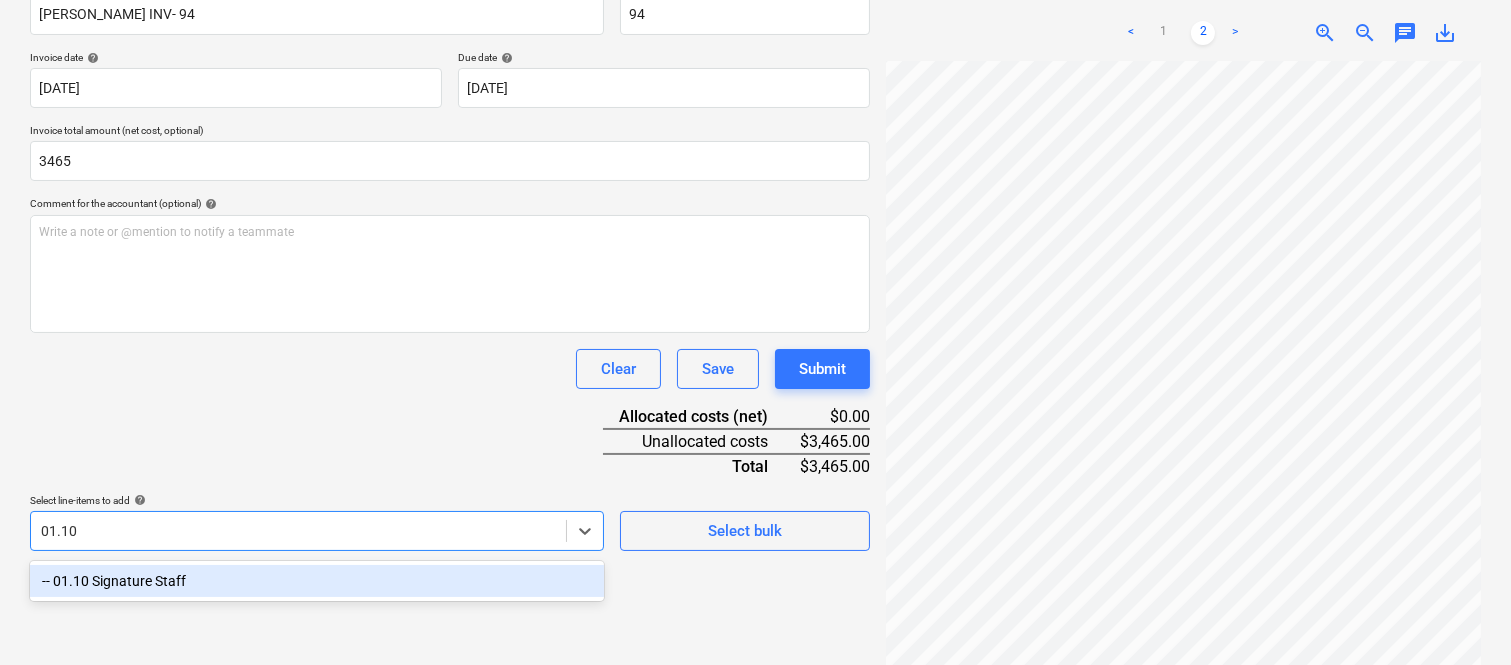 scroll, scrollTop: 285, scrollLeft: 0, axis: vertical 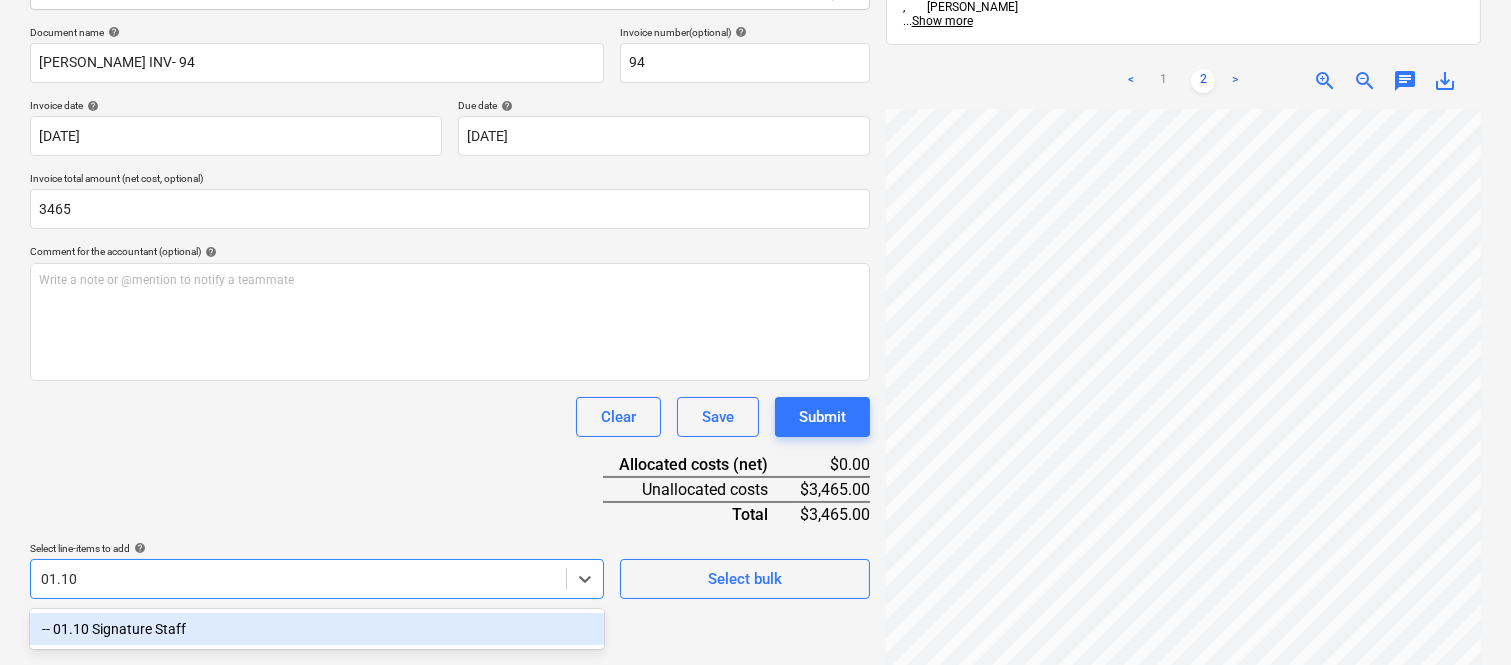 click on "--  01.10 Signature Staff" at bounding box center [317, 629] 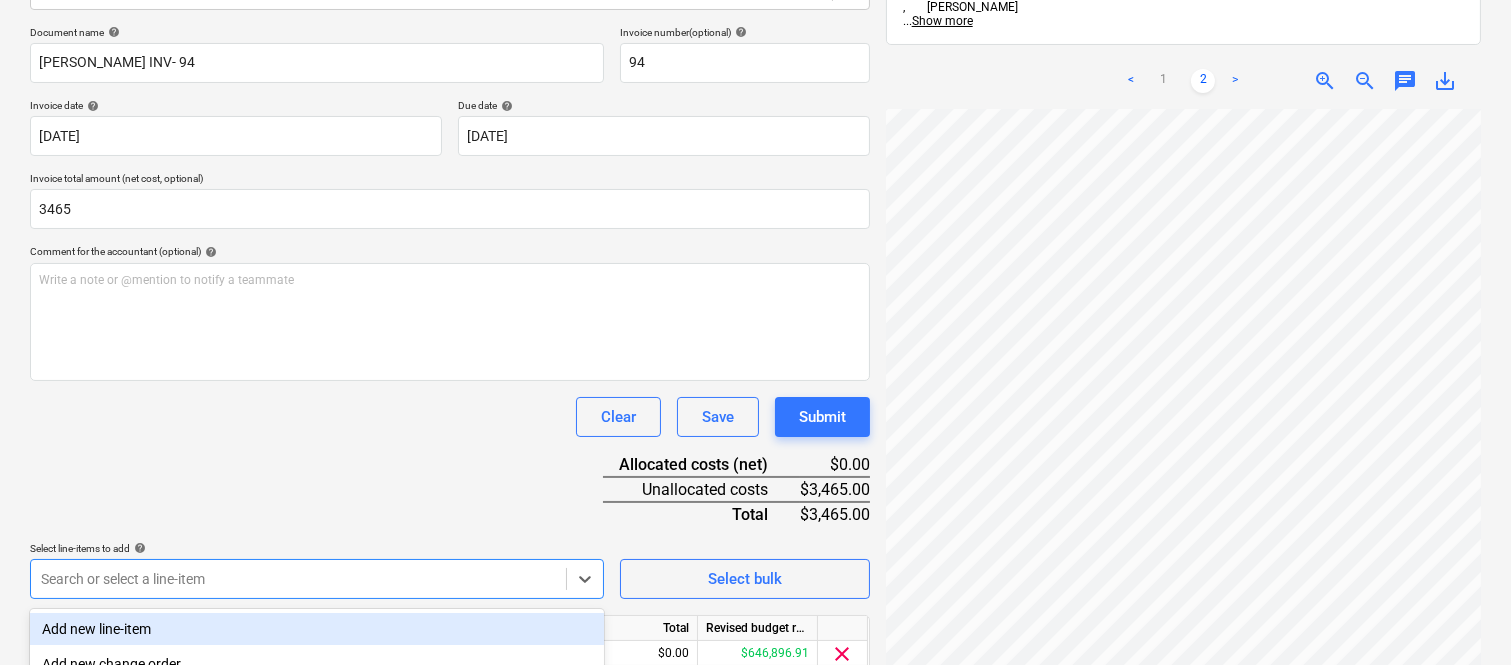 click on "Document name help CAMERON INV- 94 Invoice number  (optional) help 94 Invoice date help 15 Jul 2025 15.07.2025 Press the down arrow key to interact with the calendar and
select a date. Press the question mark key to get the keyboard shortcuts for changing dates. Due date help 15 Jul 2025 15.07.2025 Press the down arrow key to interact with the calendar and
select a date. Press the question mark key to get the keyboard shortcuts for changing dates. Invoice total amount (net cost, optional) 3465 Comment for the accountant (optional) help Write a note or @mention to notify a teammate ﻿ Clear Save Submit Allocated costs (net) $0.00 Unallocated costs $3,465.00 Total $3,465.00 Select line-items to add help option --  01.10 Signature Staff, selected. option Add new line-item focused, 1 of 182. 182 results available. Use Up and Down to choose options, press Enter to select the currently focused option, press Escape to exit the menu, press Tab to select the option and exit the menu. Search or select a line-item" at bounding box center (450, 378) 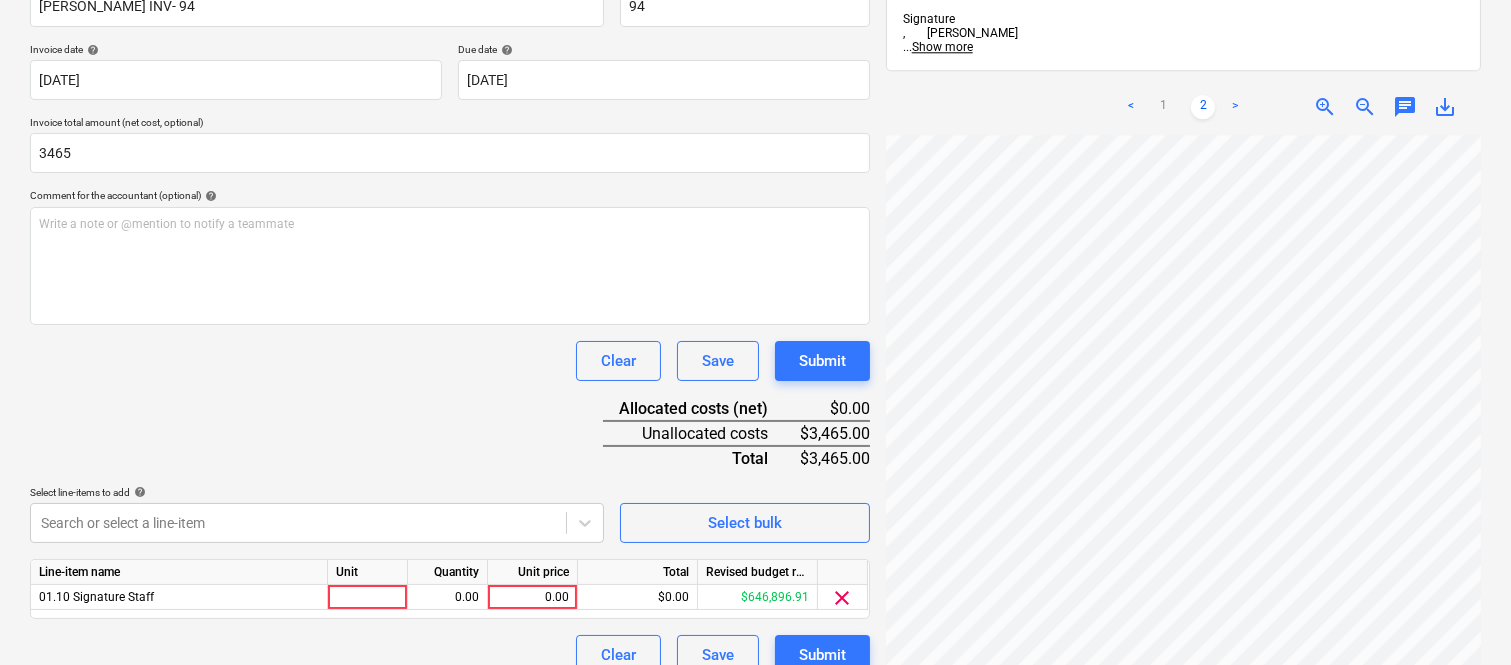 scroll, scrollTop: 367, scrollLeft: 0, axis: vertical 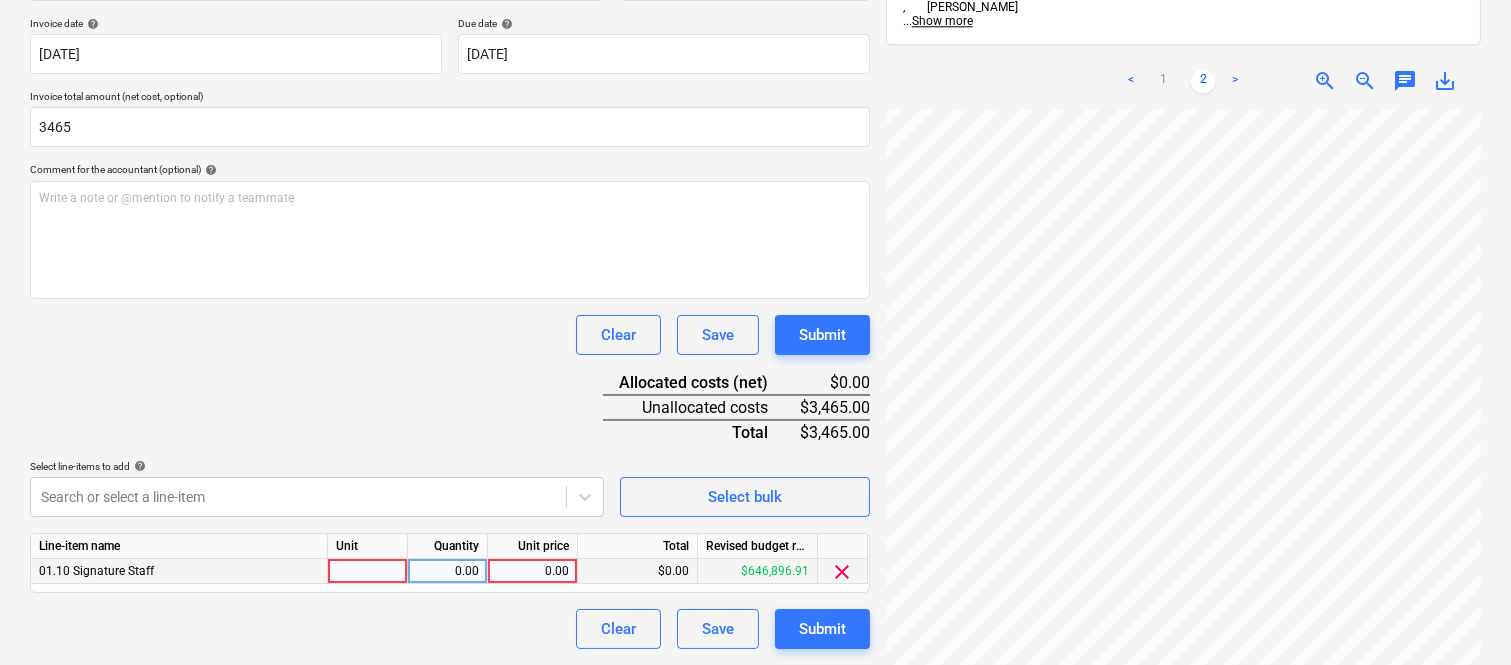 click at bounding box center [368, 571] 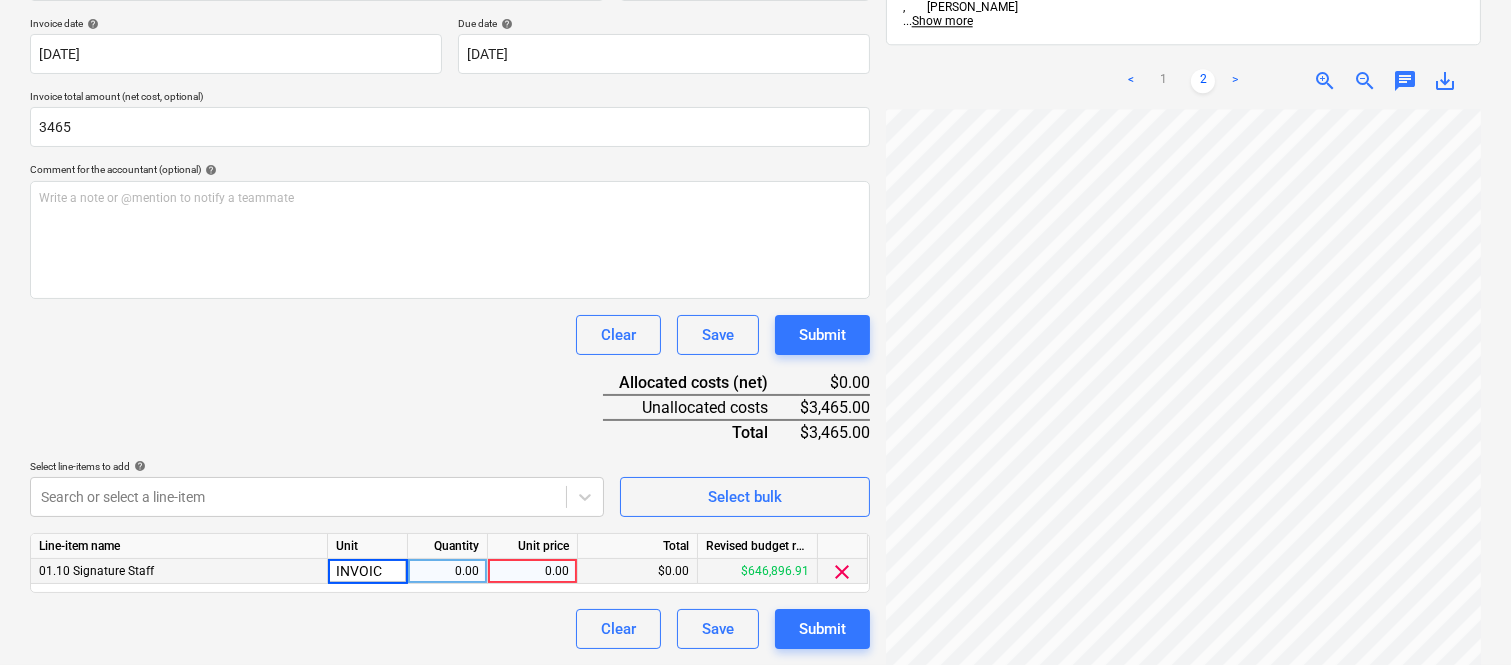 type on "INVOICE" 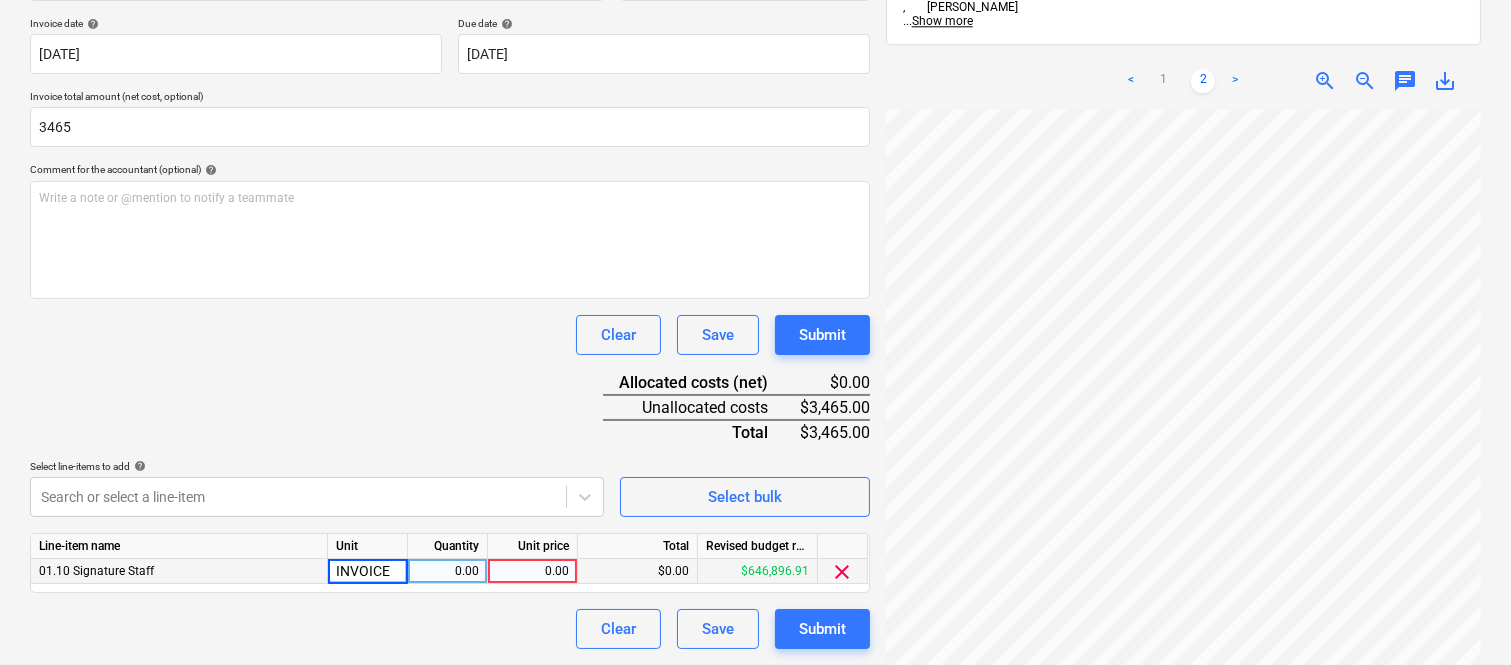 click on "0.00" at bounding box center (447, 571) 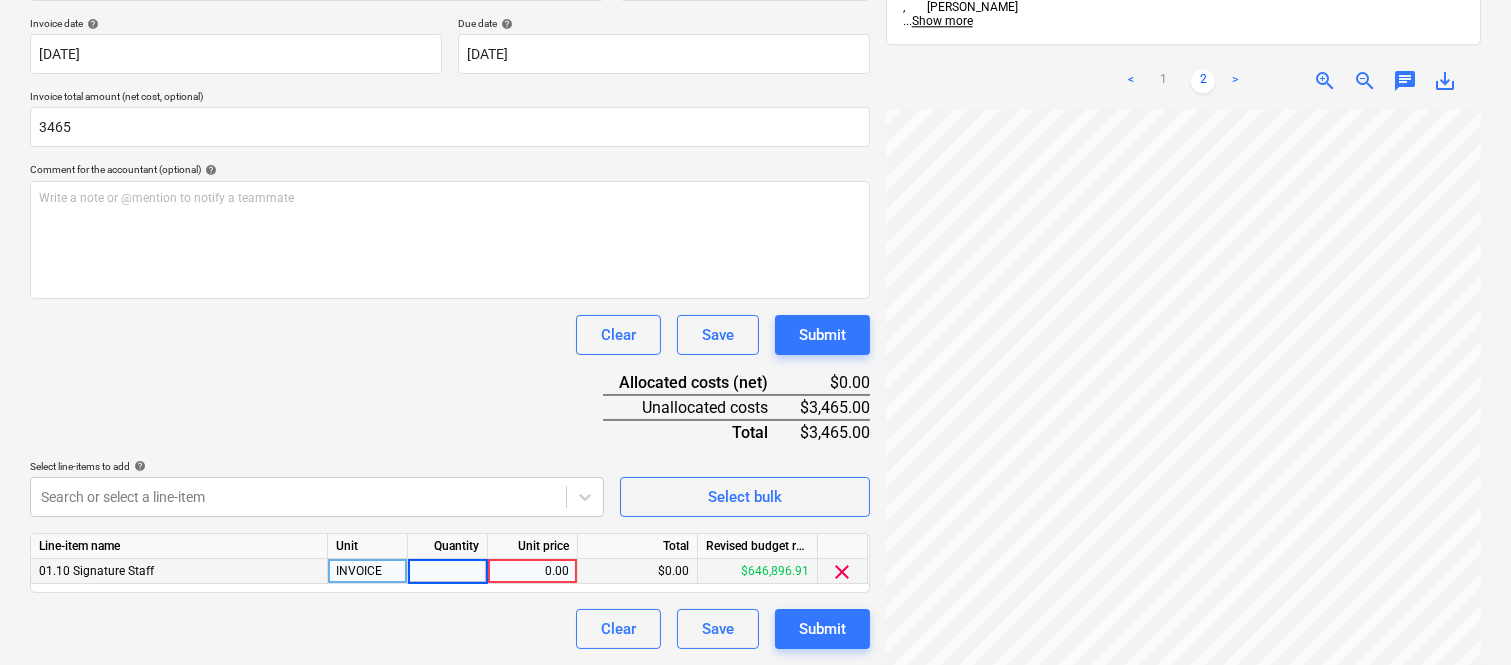 type on "1" 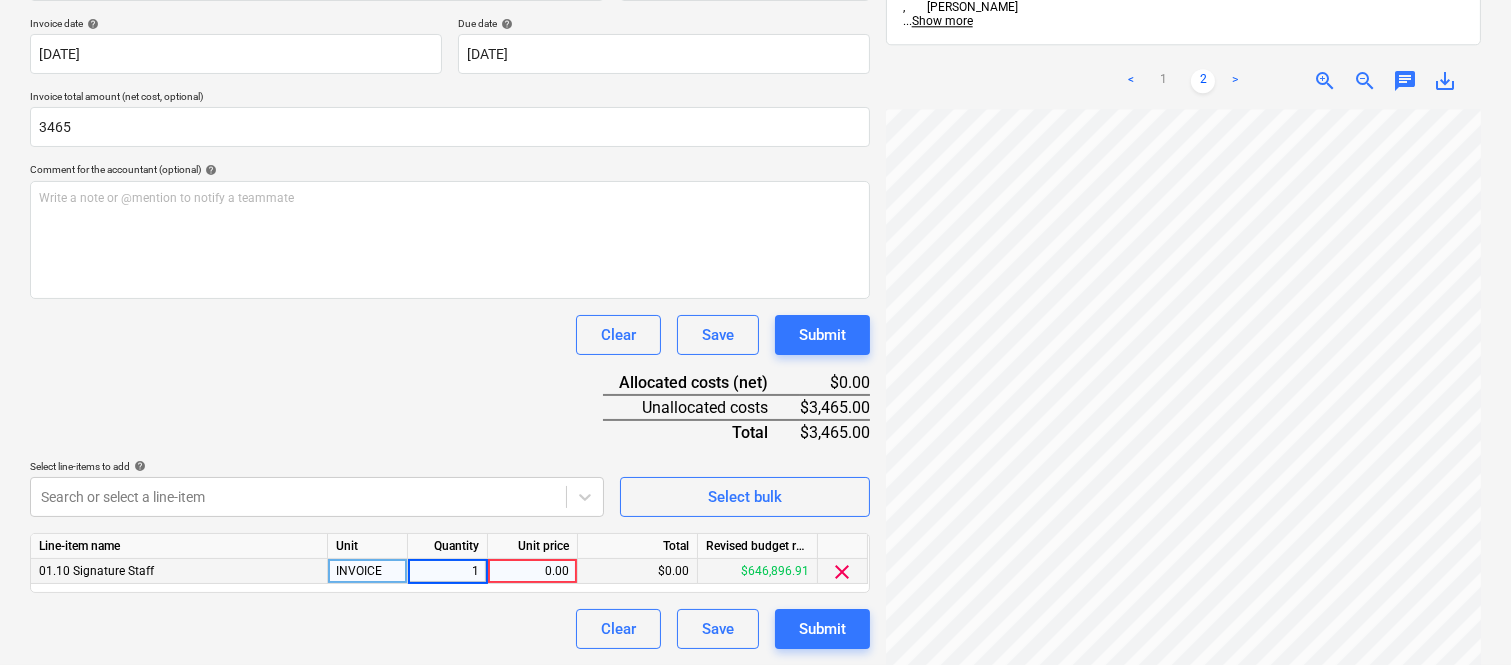 click on "0.00" at bounding box center (532, 571) 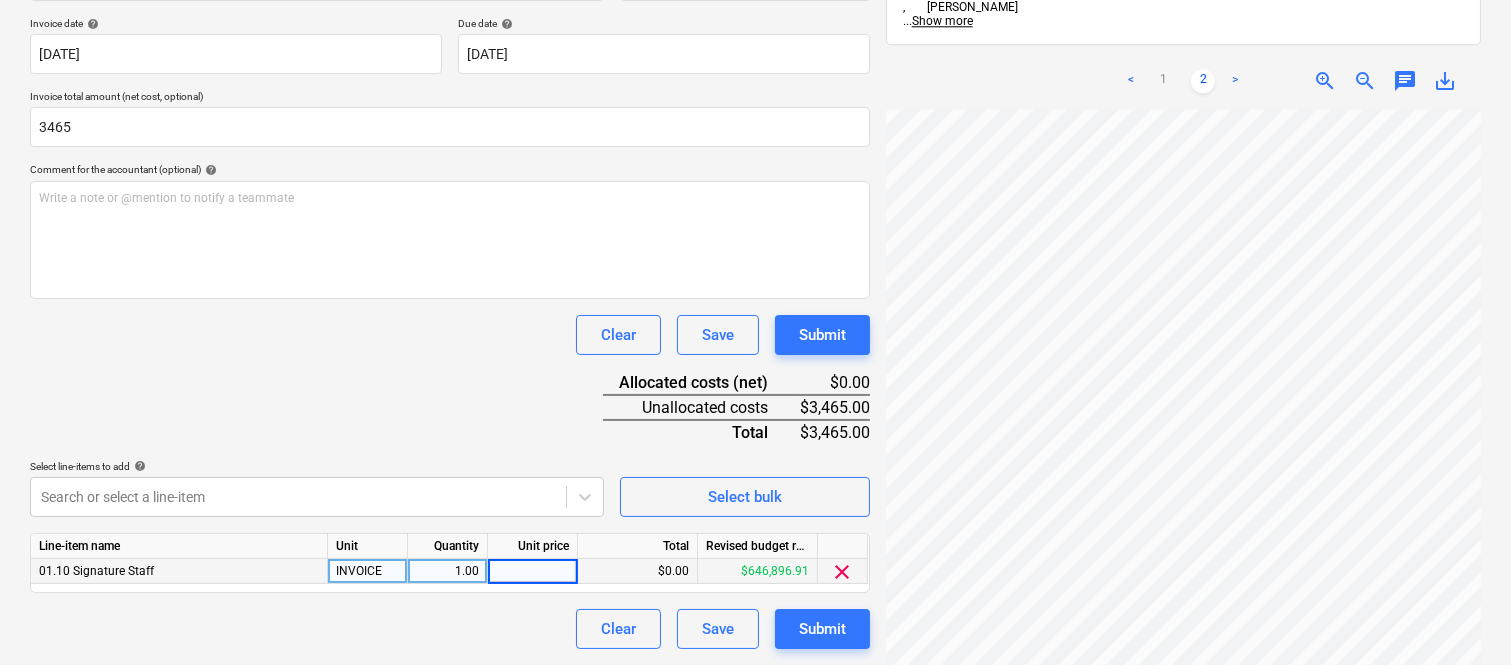 type on "3,465" 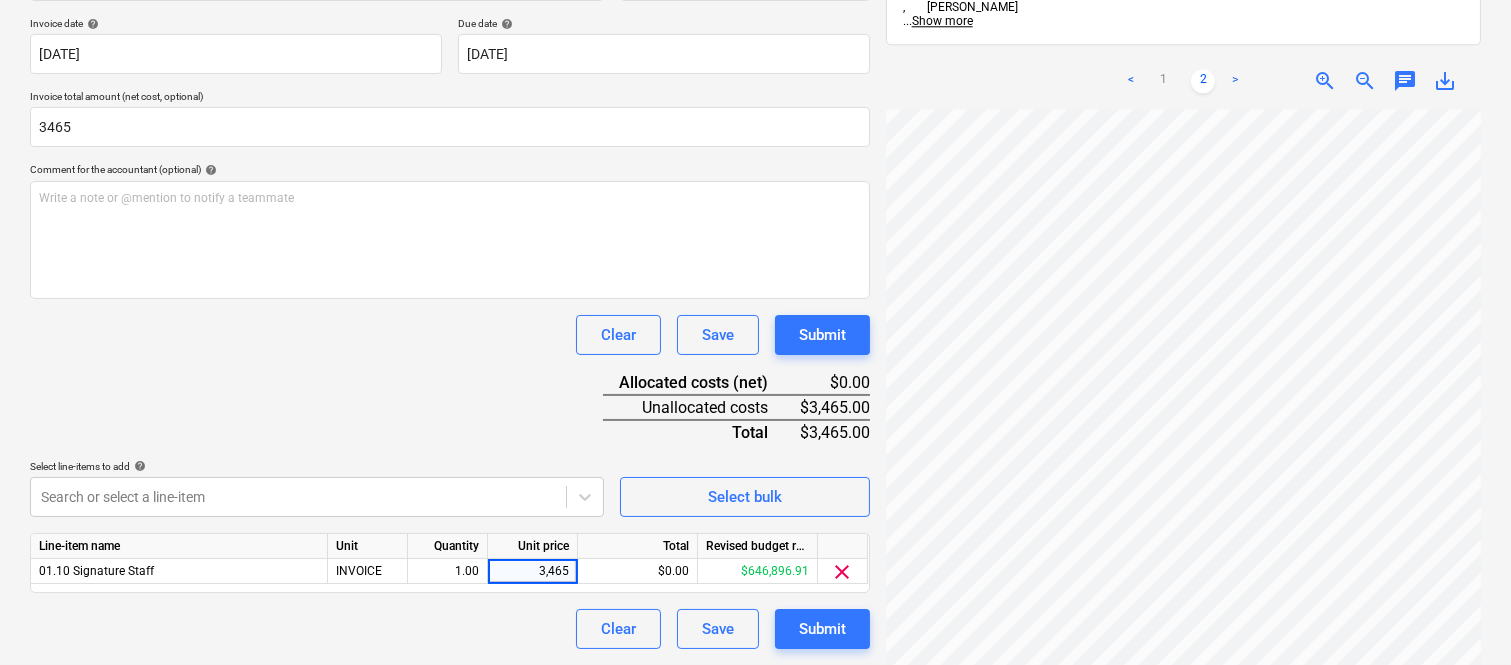 click on "Clear Save Submit" at bounding box center (450, 629) 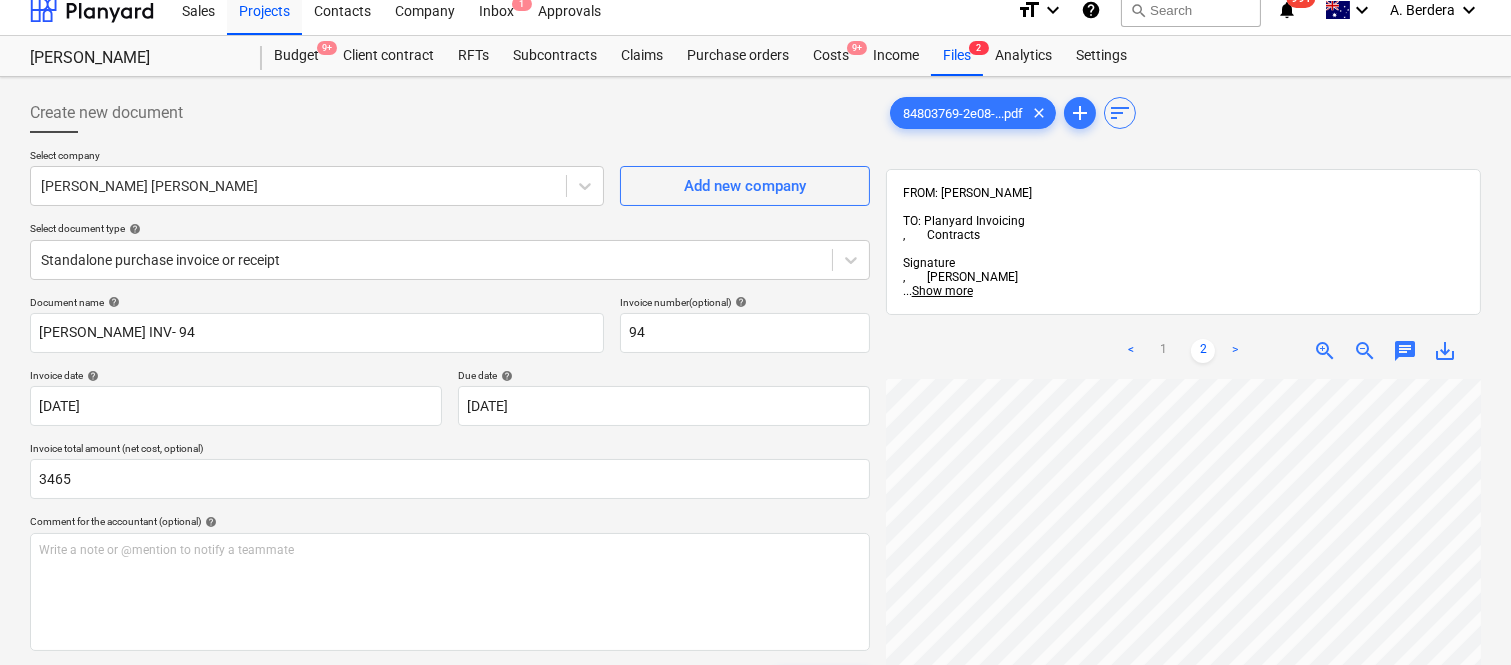 scroll, scrollTop: 0, scrollLeft: 0, axis: both 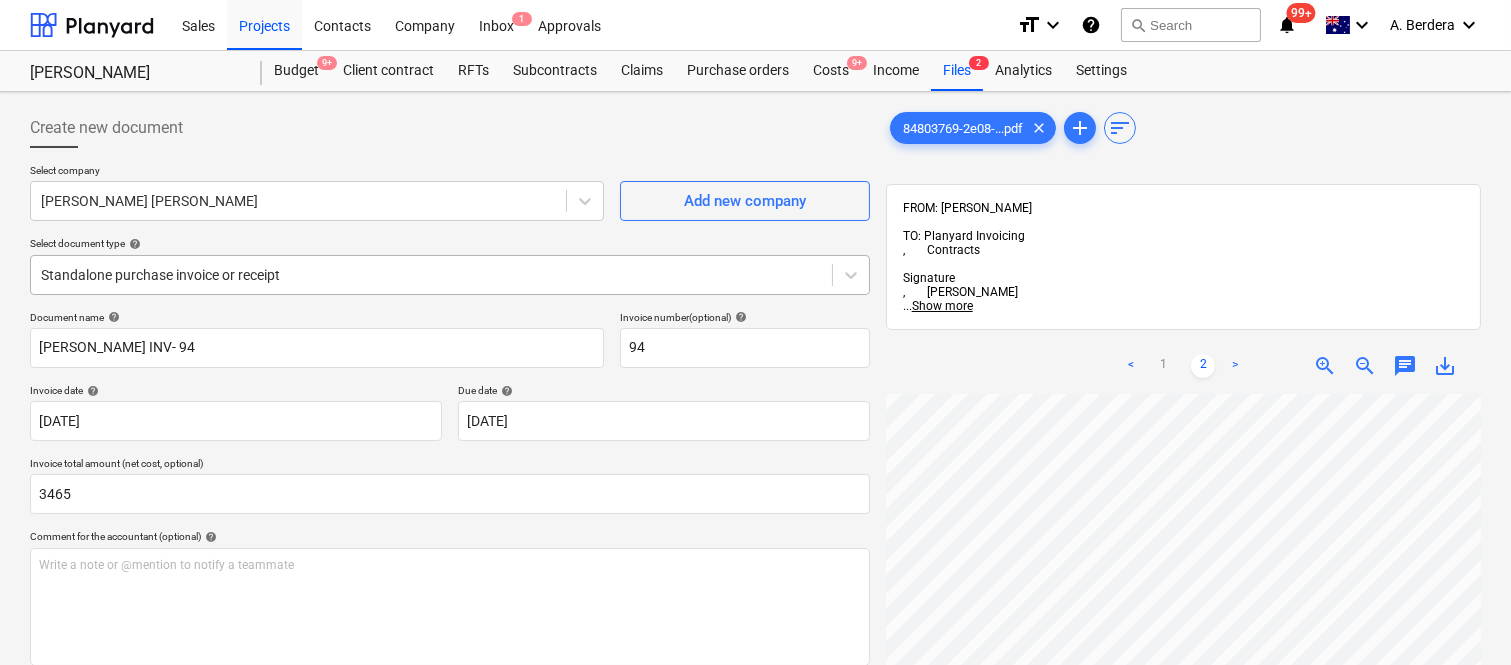 click on "Standalone purchase invoice or receipt" at bounding box center (431, 275) 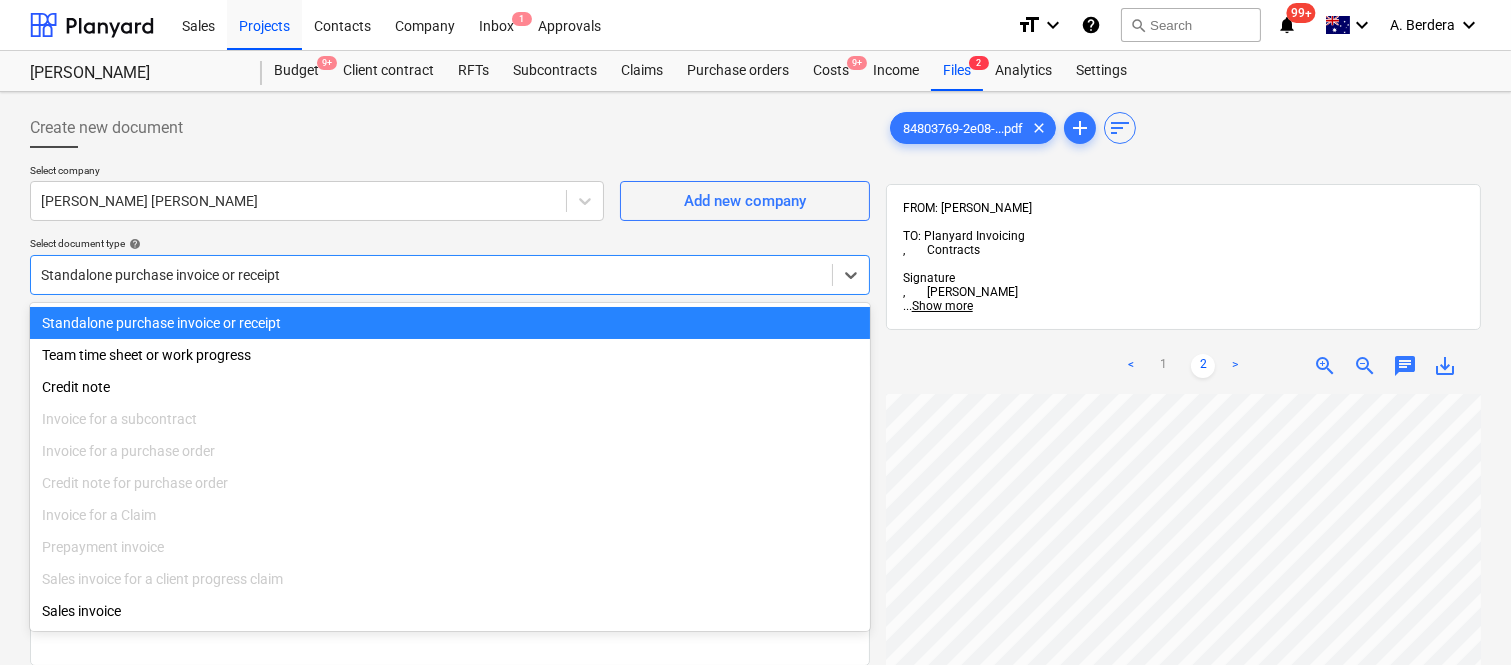 click on "Standalone purchase invoice or receipt" at bounding box center (450, 323) 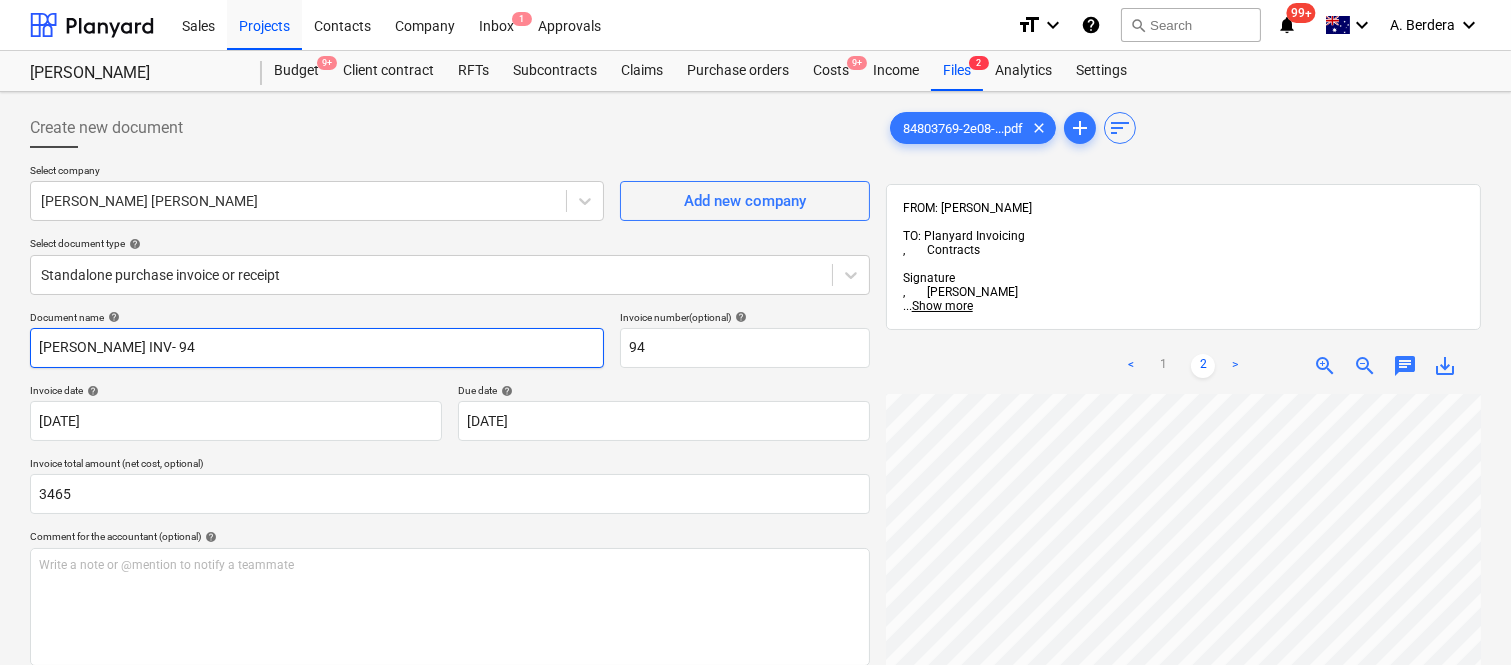 click on "CAMERON INV- 94" at bounding box center (317, 348) 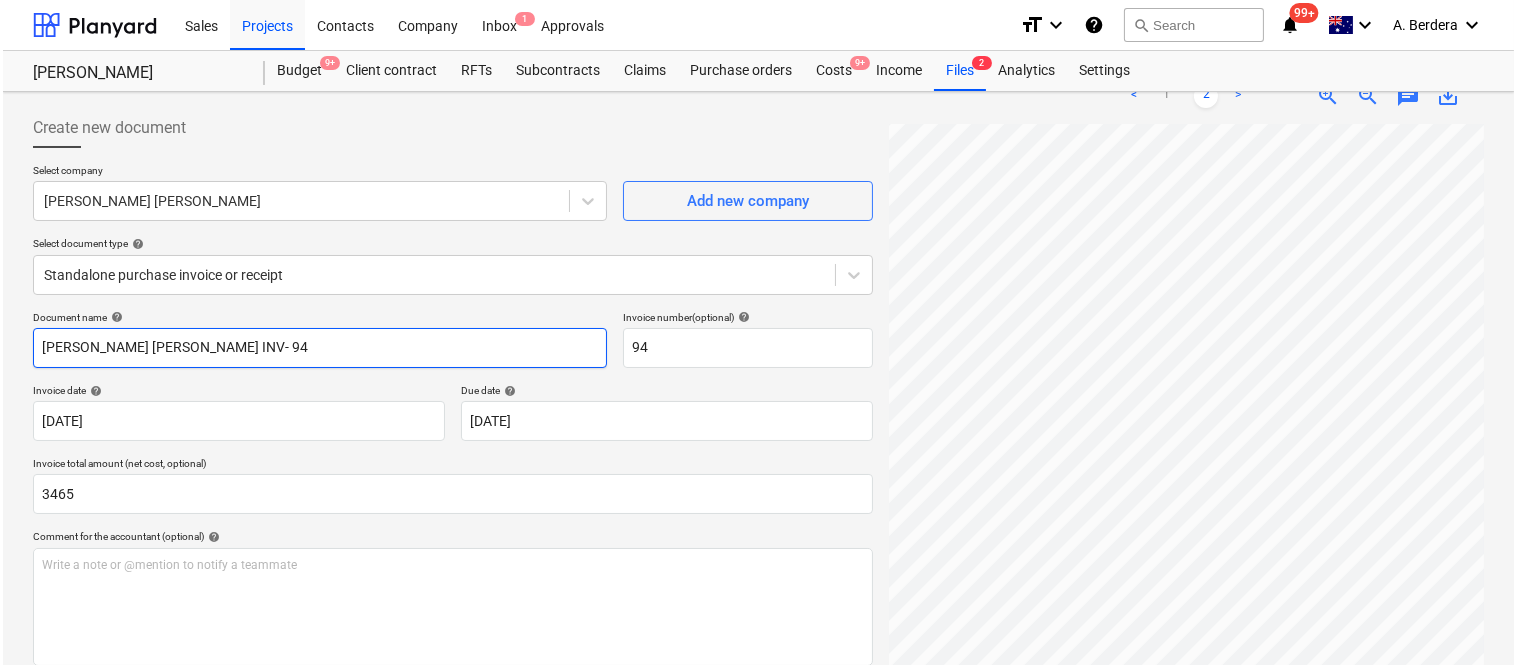 scroll, scrollTop: 367, scrollLeft: 0, axis: vertical 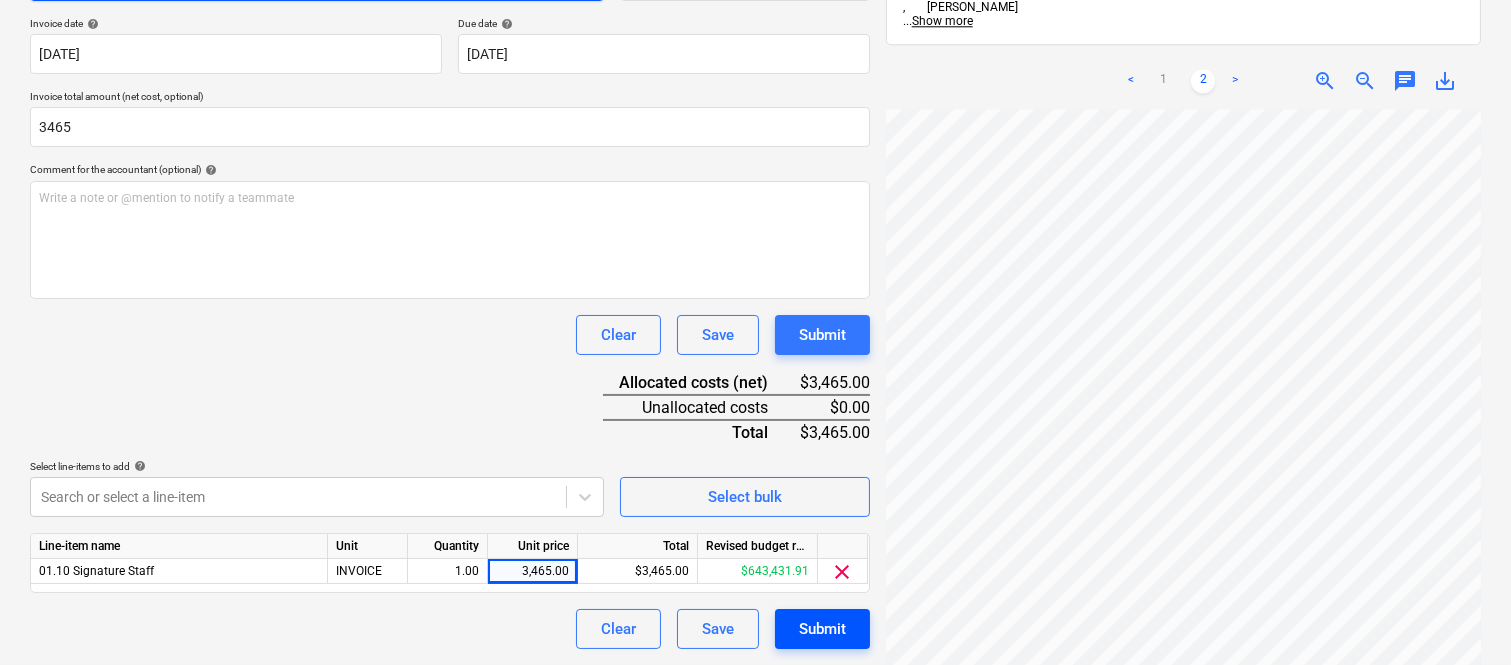 type on "CAMERON BROWN INV- 94" 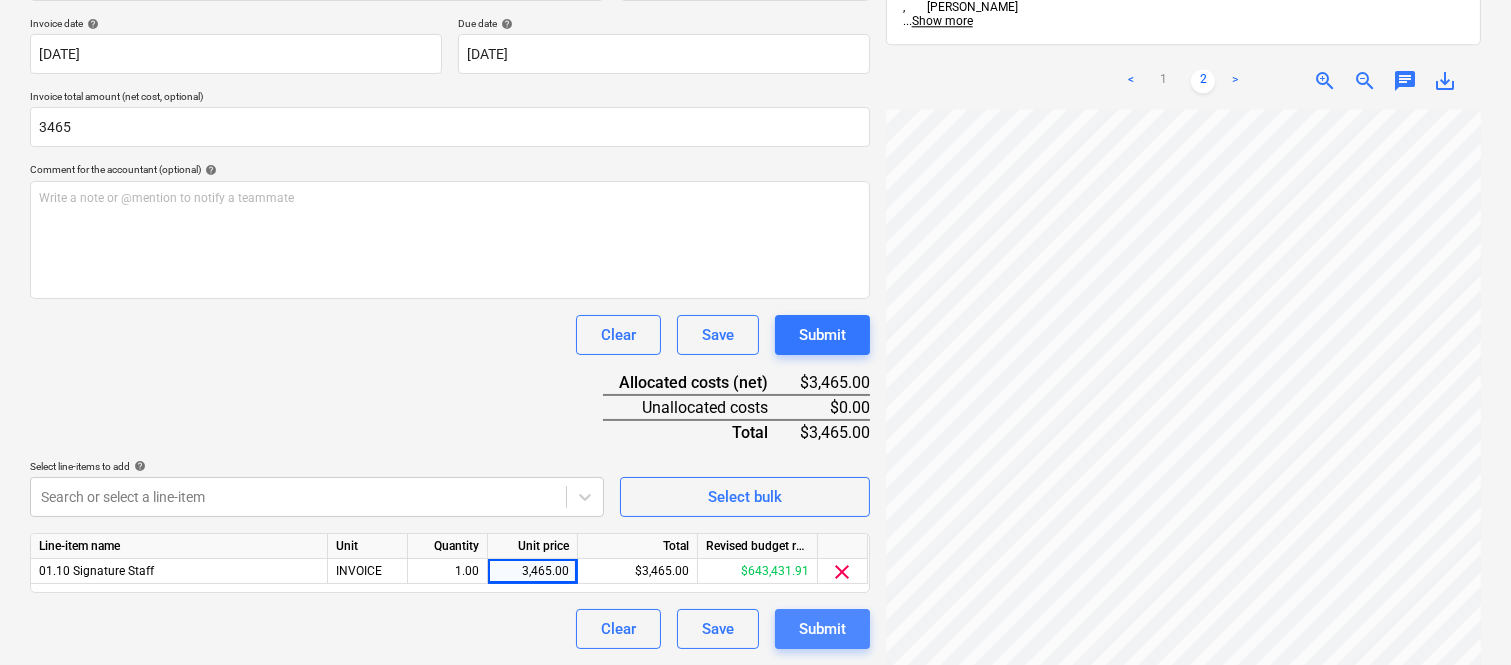 click on "Submit" at bounding box center (822, 629) 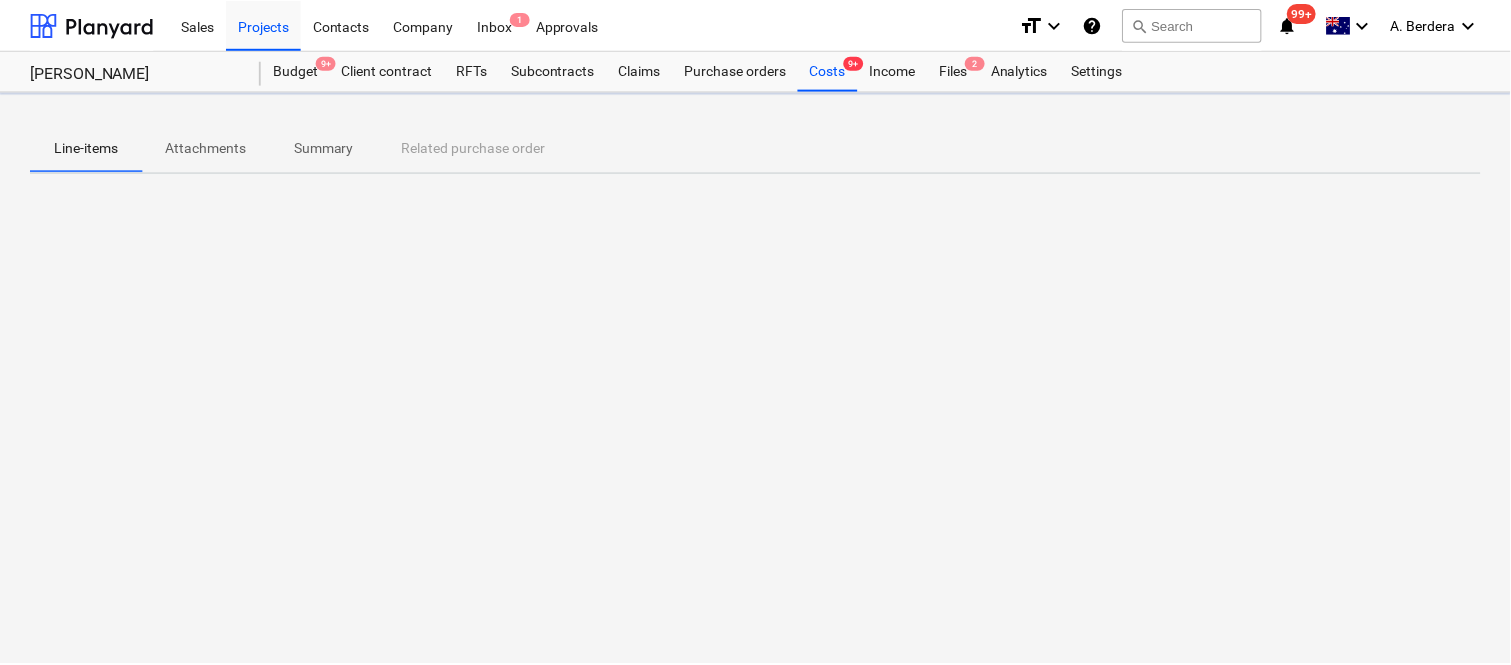 scroll, scrollTop: 0, scrollLeft: 0, axis: both 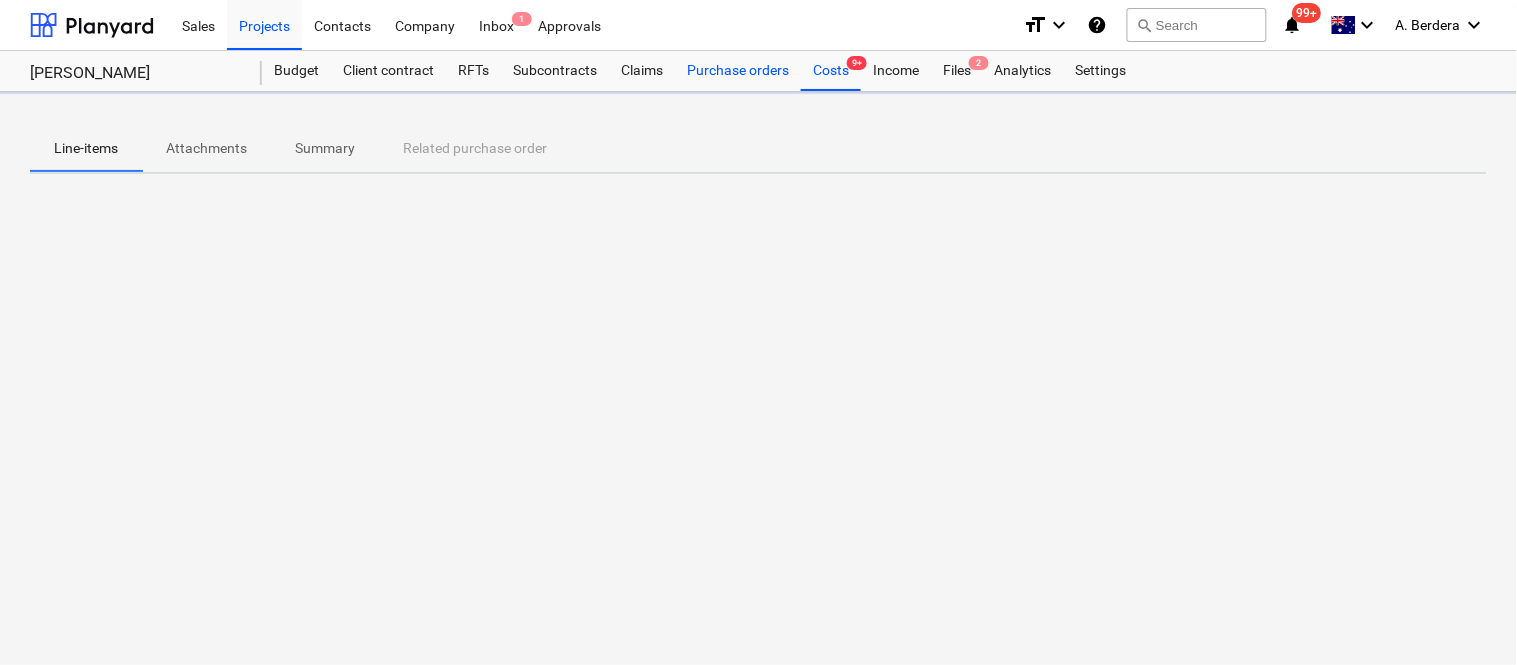 click on "Purchase orders" at bounding box center [738, 71] 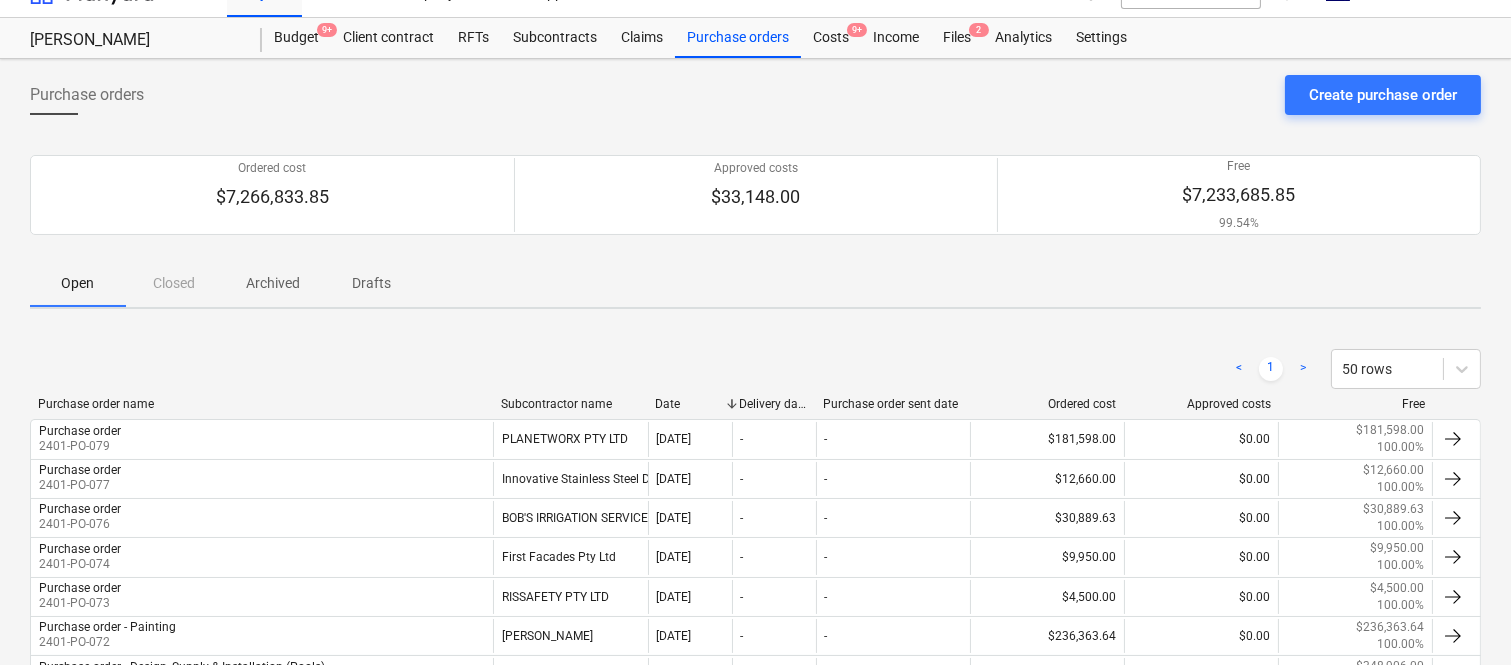 scroll, scrollTop: 0, scrollLeft: 0, axis: both 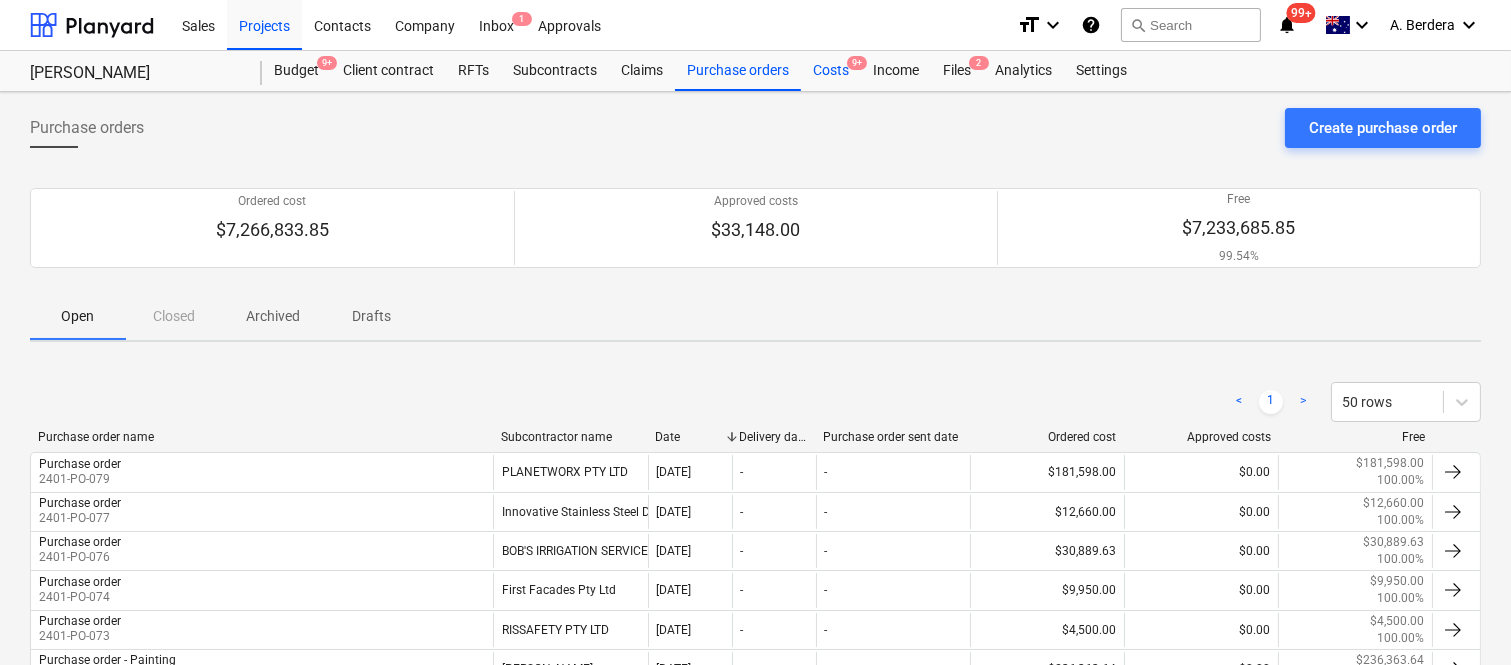 click on "Costs 9+" at bounding box center [831, 71] 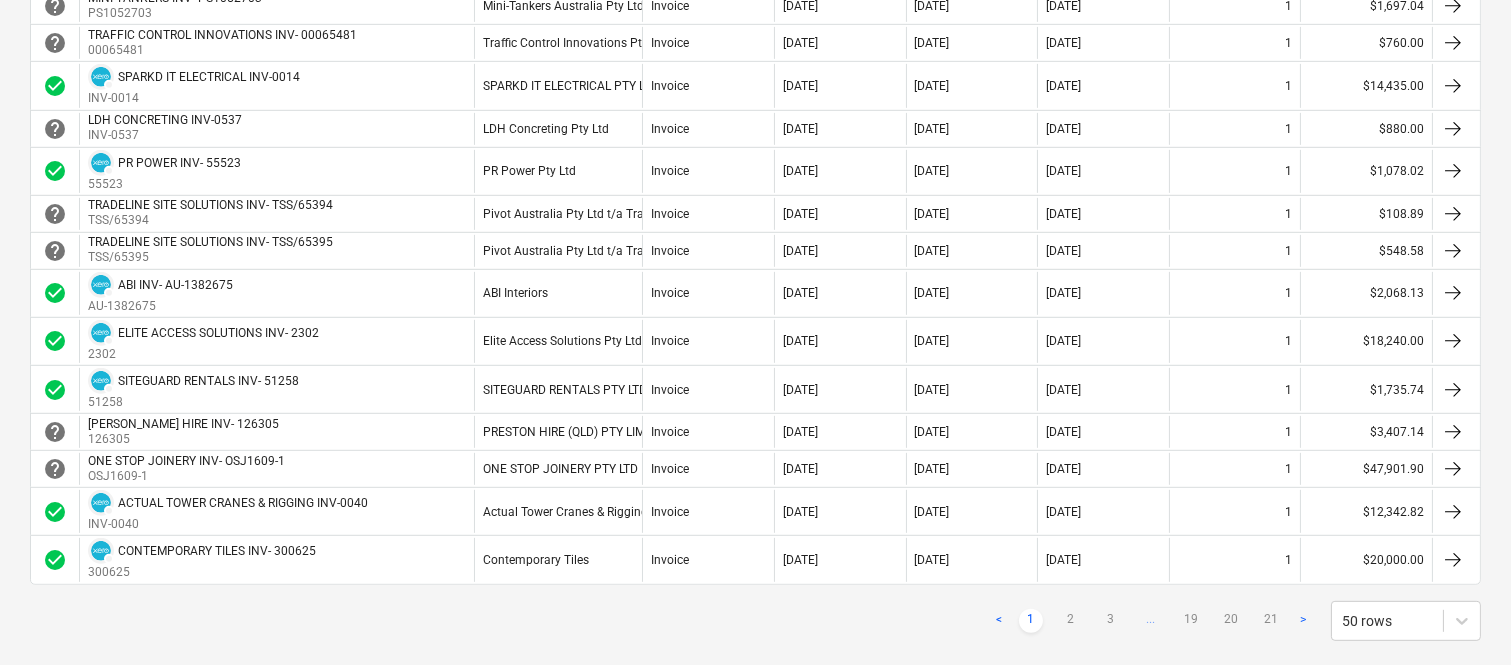 scroll, scrollTop: 1858, scrollLeft: 0, axis: vertical 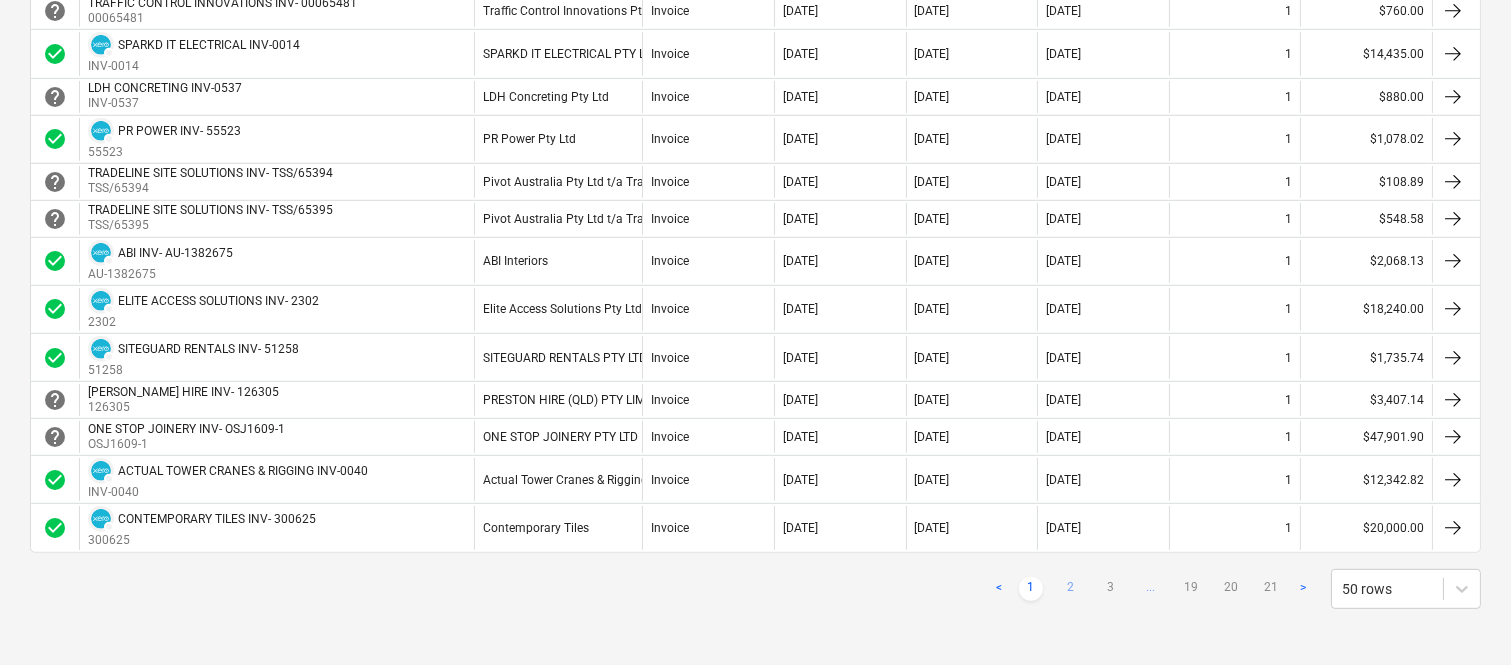 click on "2" at bounding box center [1071, 589] 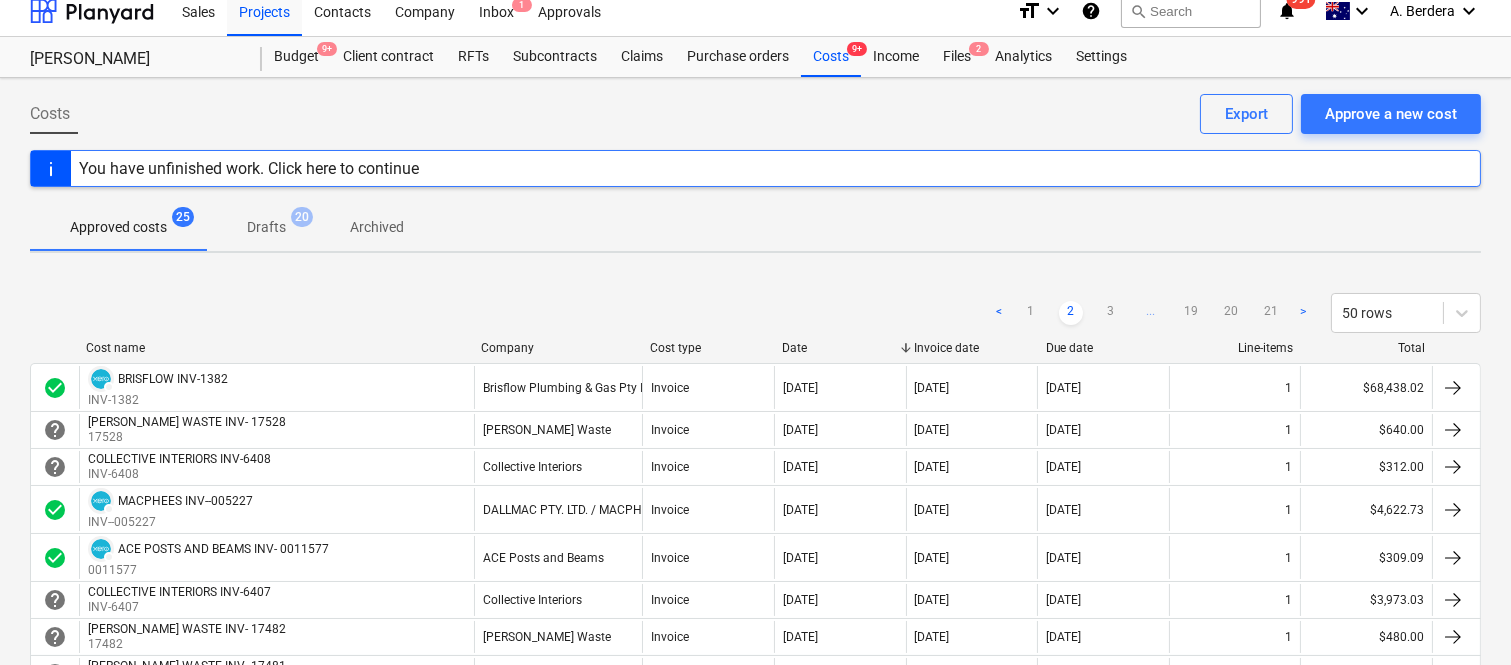 scroll, scrollTop: 0, scrollLeft: 0, axis: both 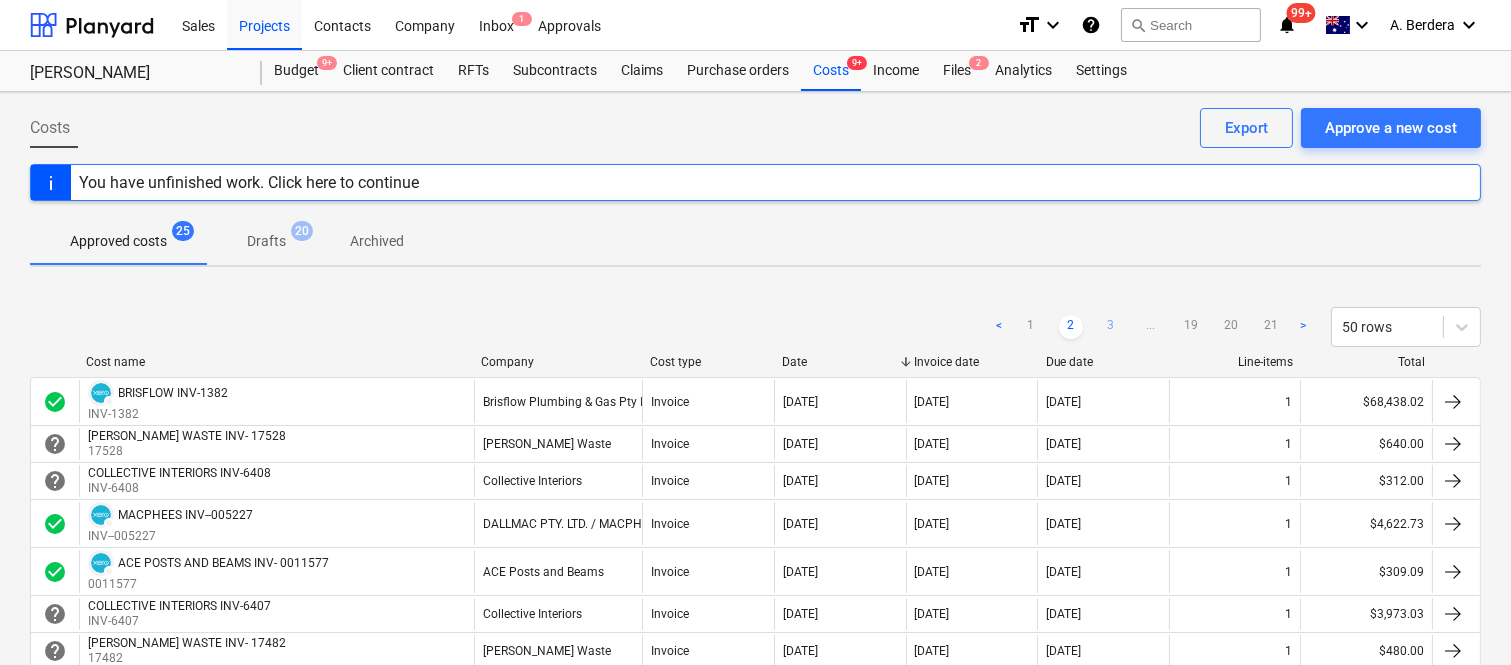 click on "3" at bounding box center [1111, 327] 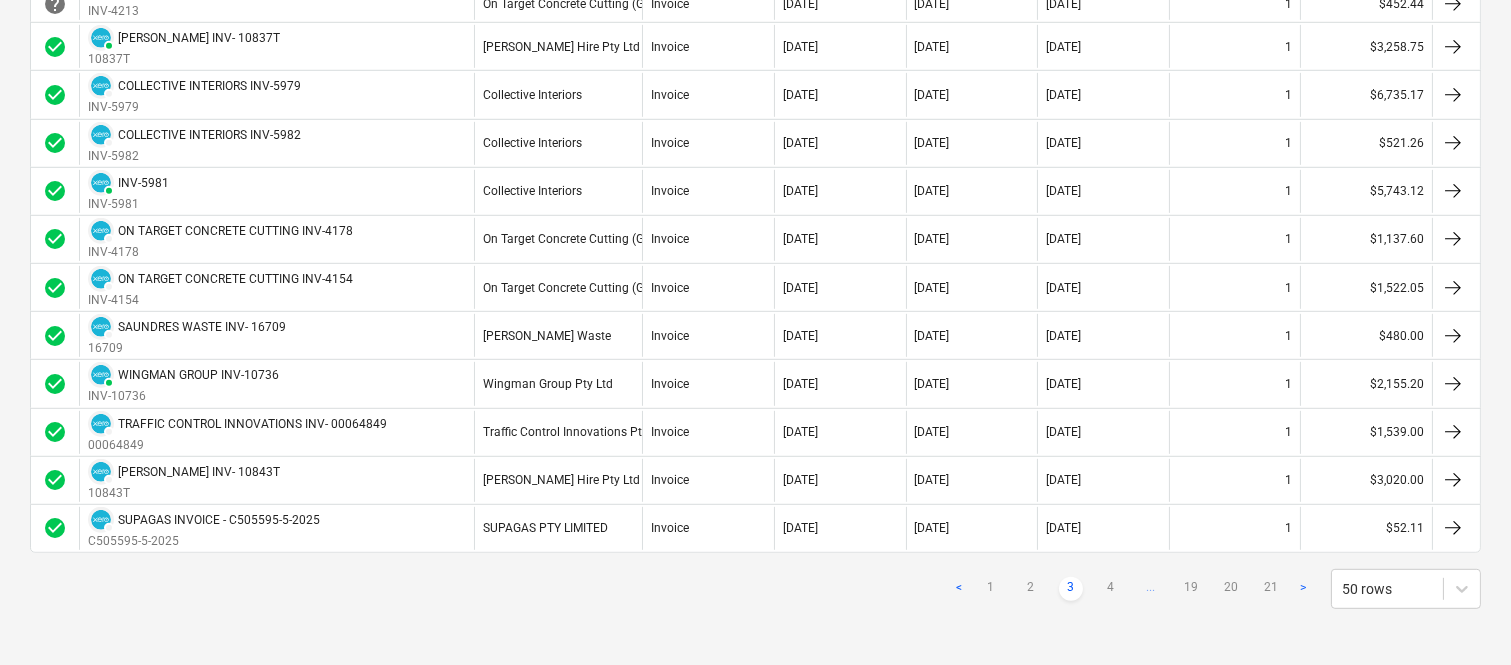scroll, scrollTop: 2036, scrollLeft: 0, axis: vertical 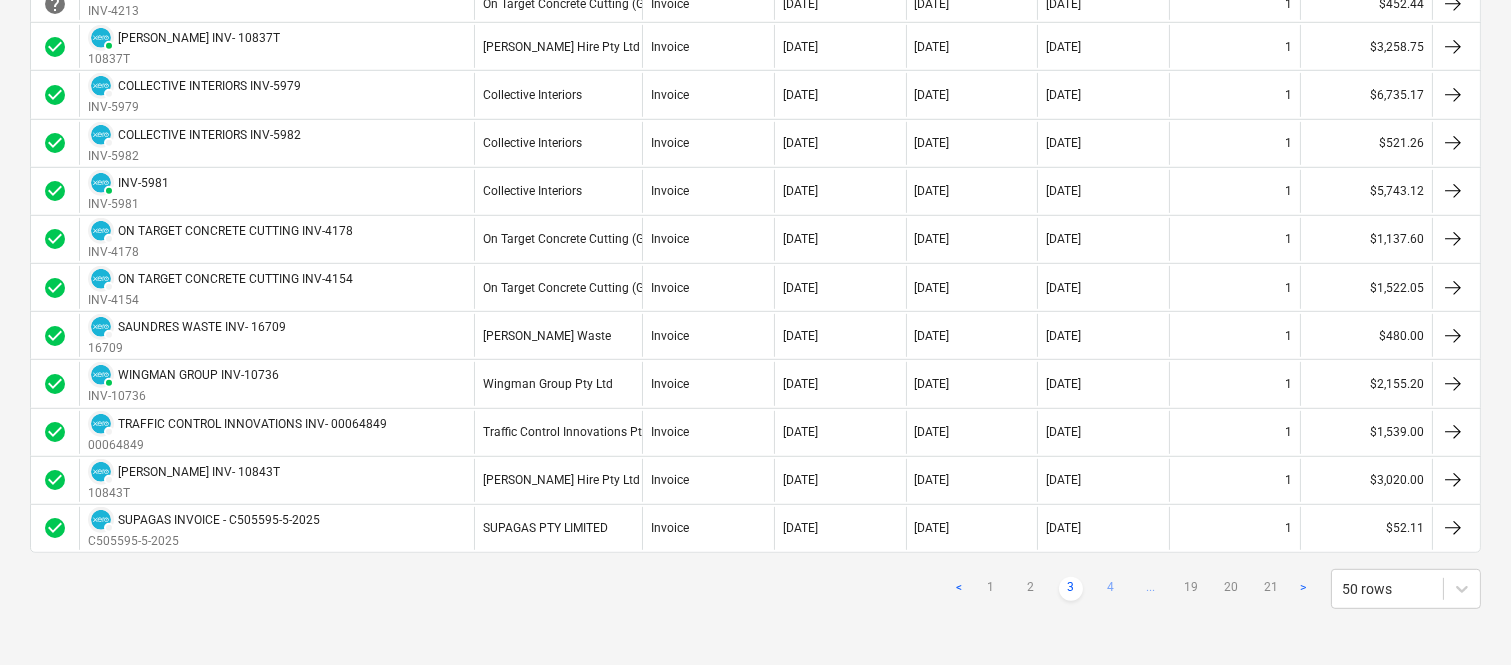 click on "4" at bounding box center [1111, 589] 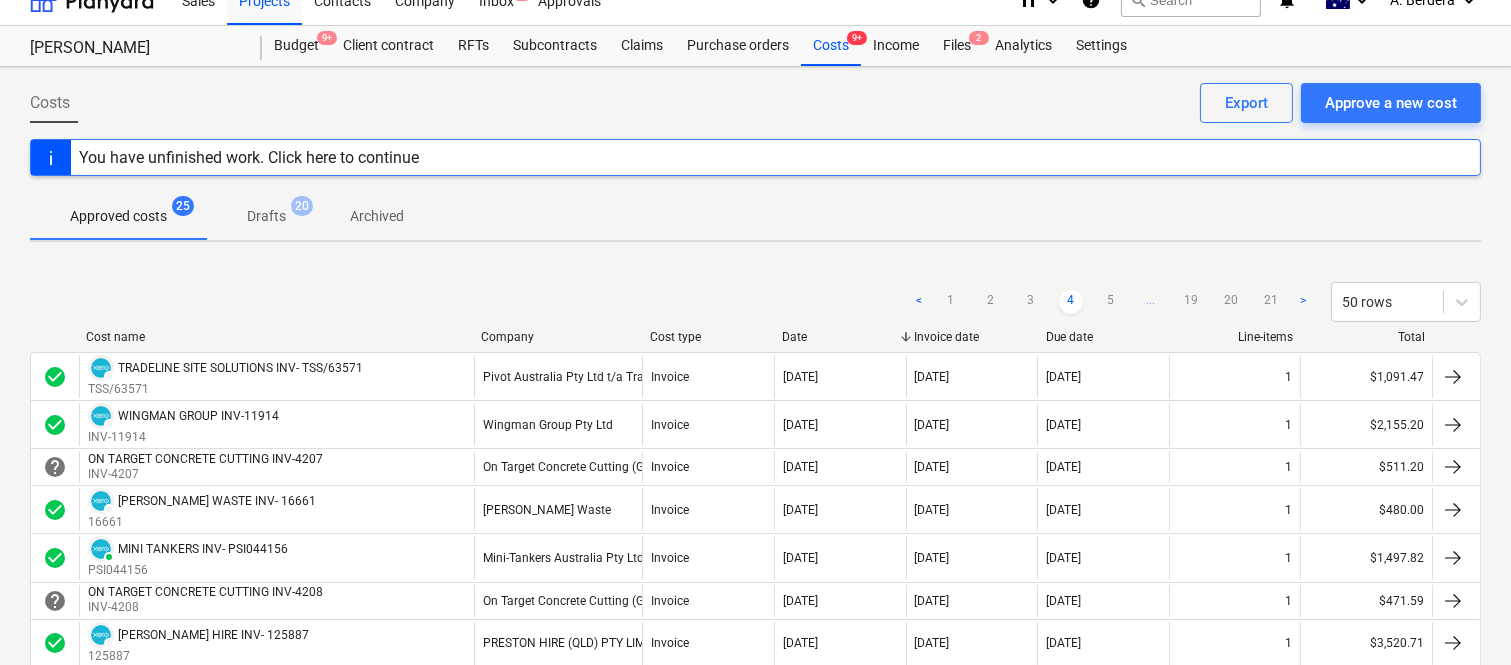 scroll, scrollTop: 0, scrollLeft: 0, axis: both 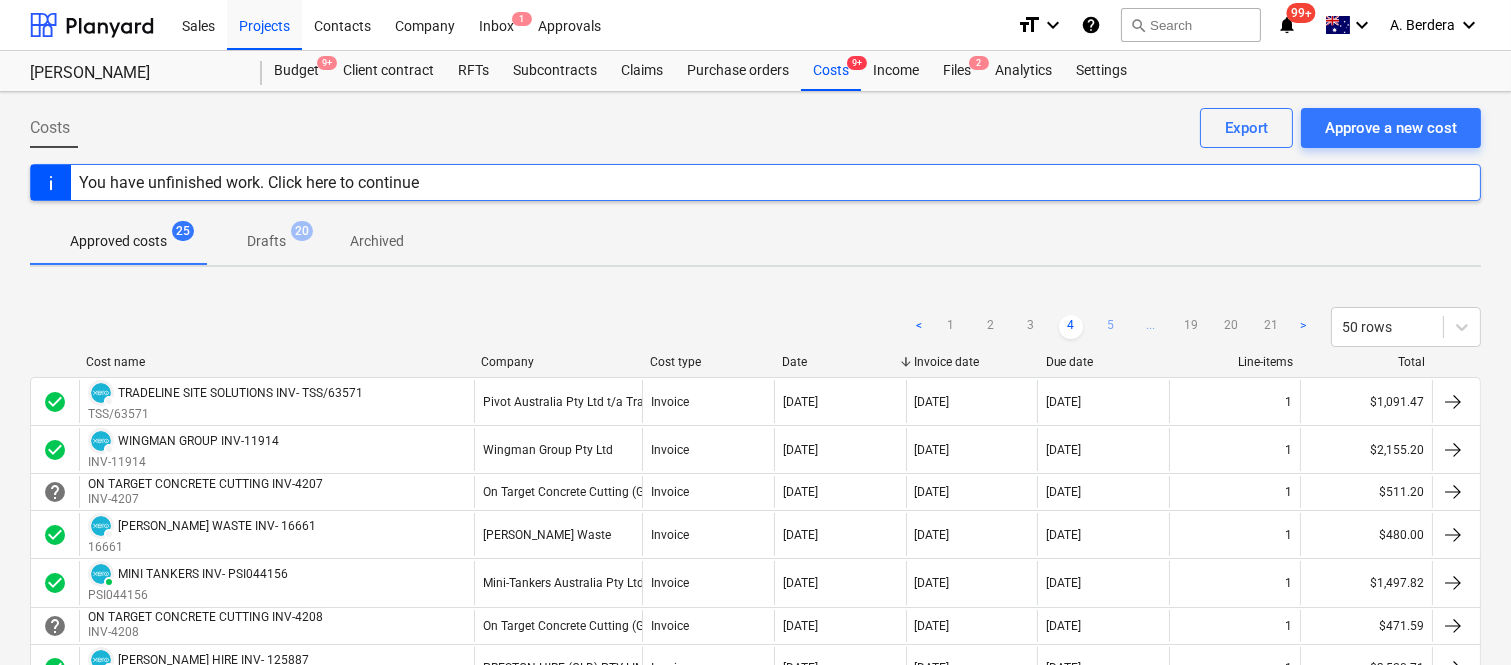 click on "5" at bounding box center [1111, 327] 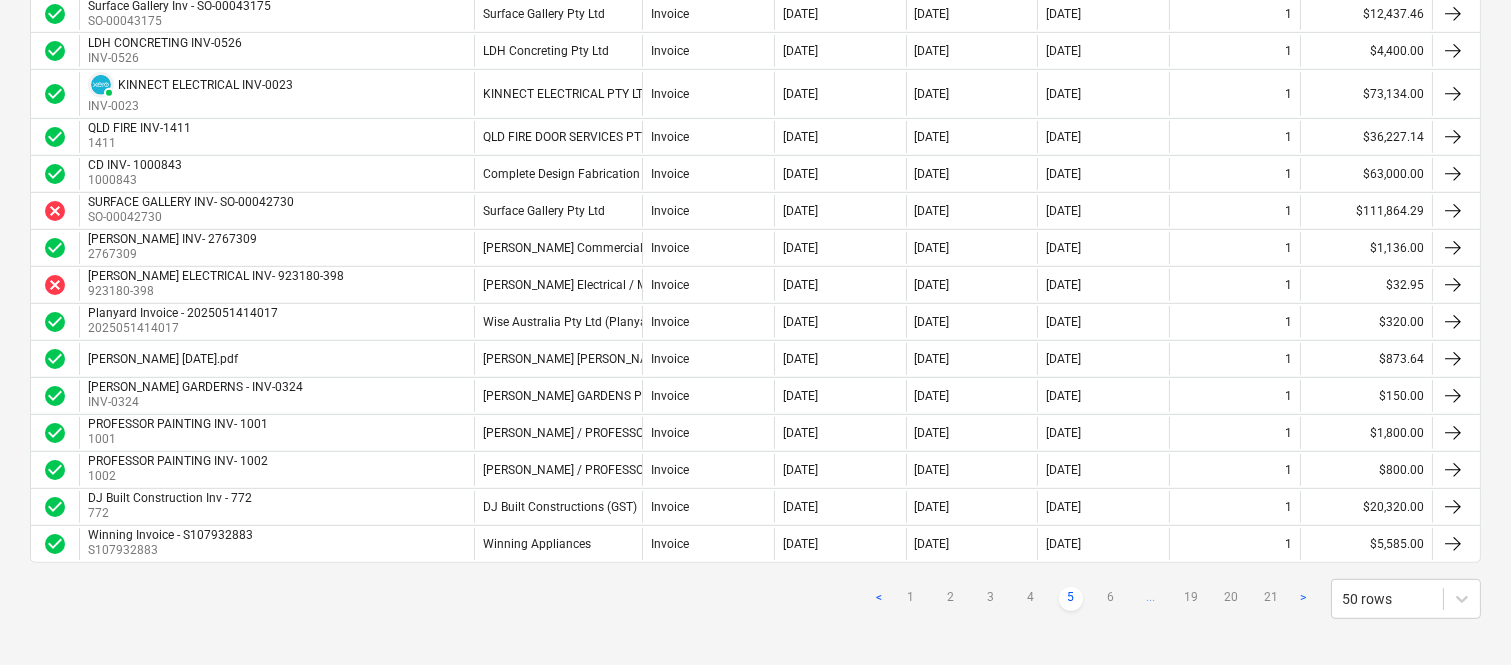 scroll, scrollTop: 1791, scrollLeft: 0, axis: vertical 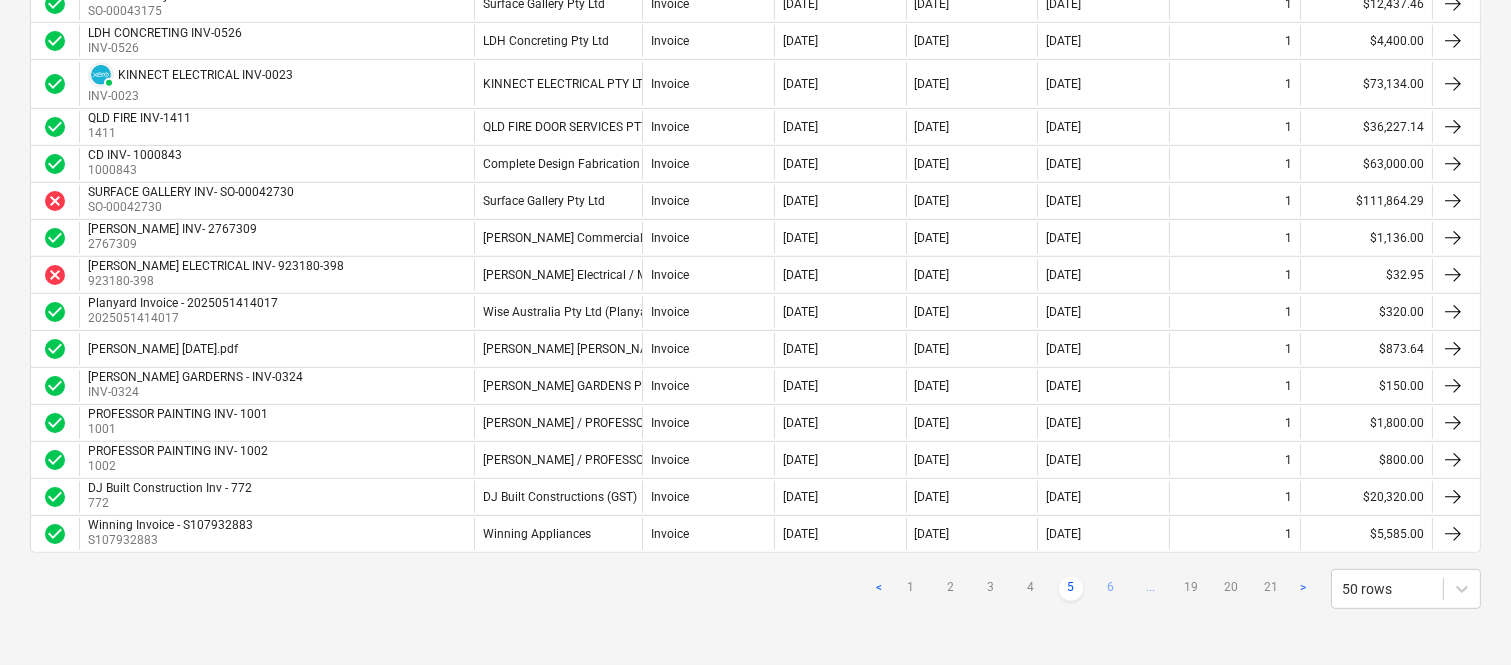 click on "6" at bounding box center [1111, 589] 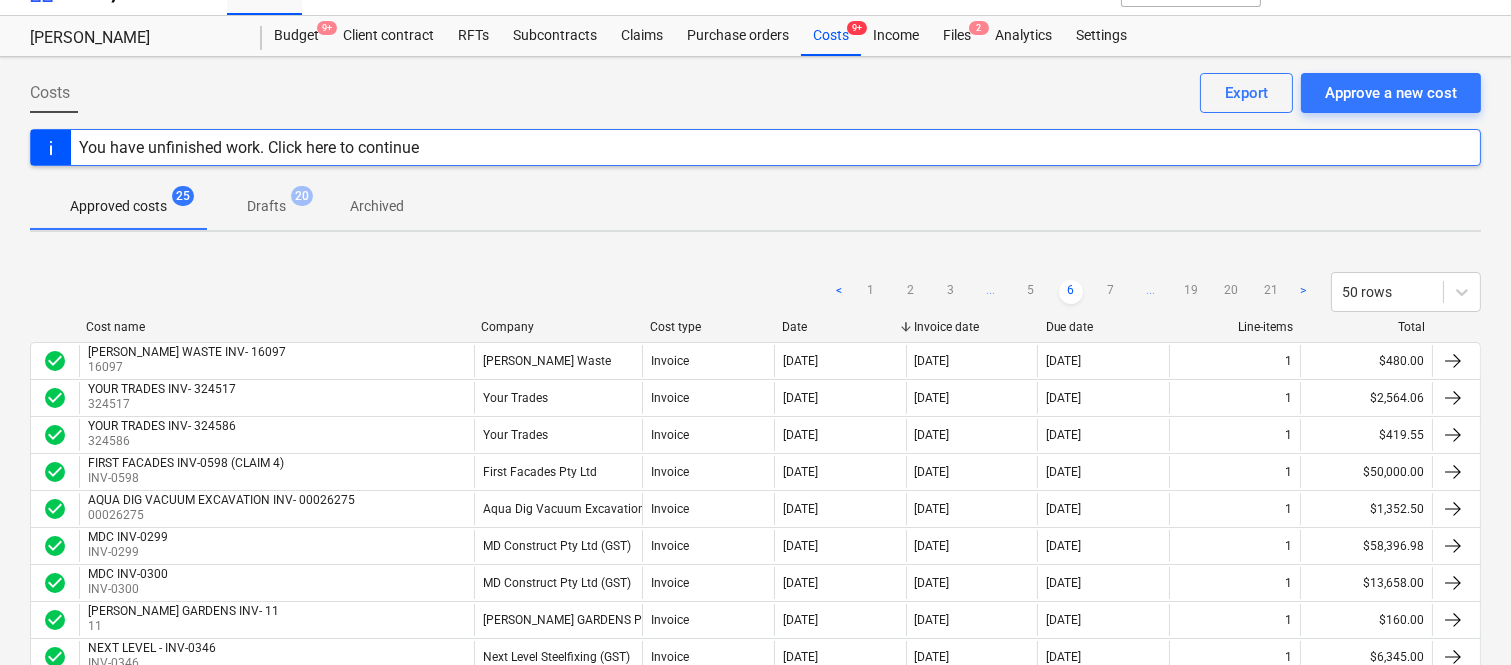 scroll, scrollTop: 0, scrollLeft: 0, axis: both 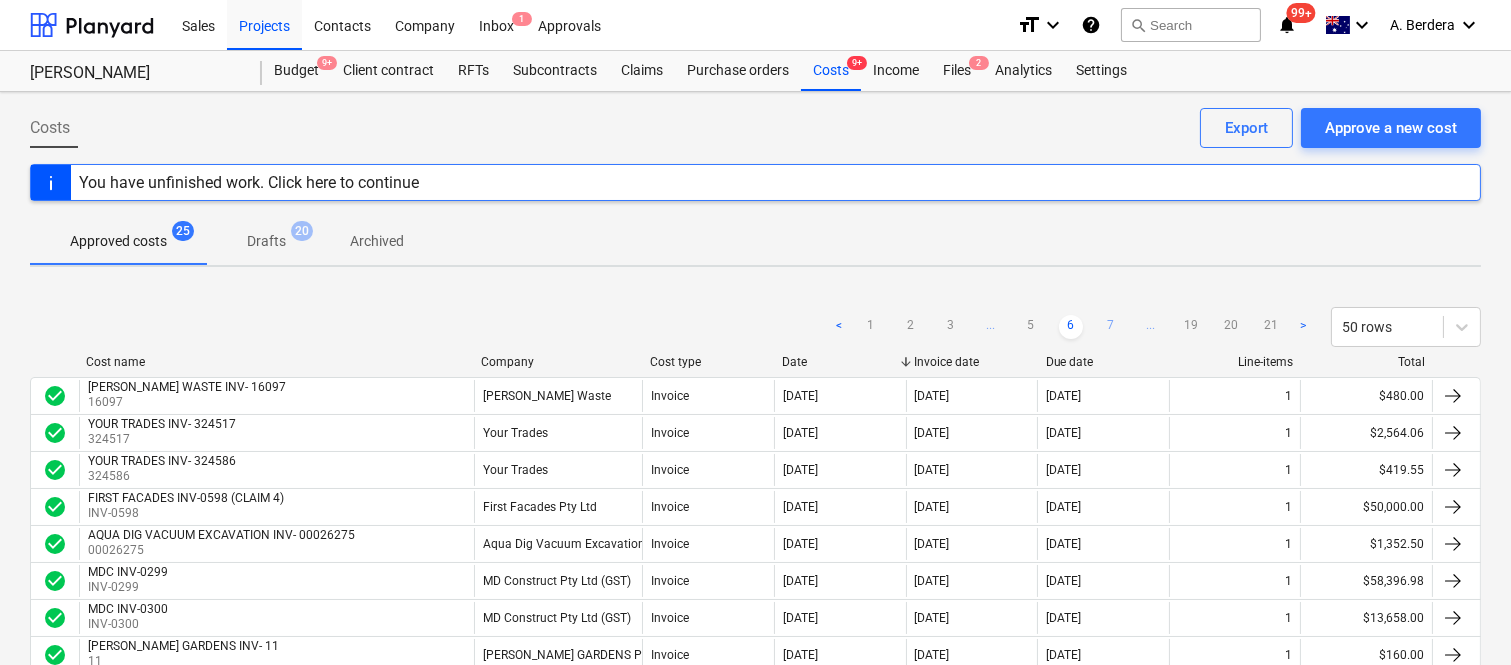 click on "7" at bounding box center (1111, 327) 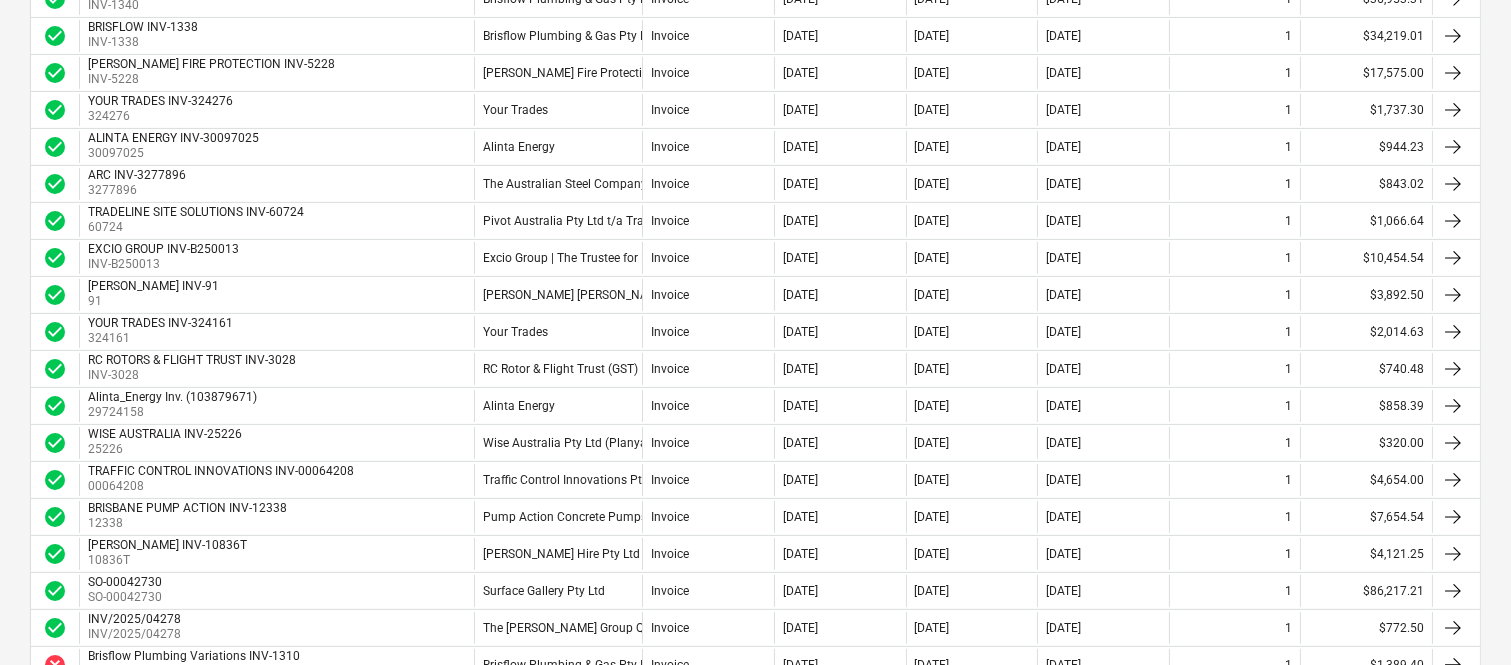 scroll, scrollTop: 1066, scrollLeft: 0, axis: vertical 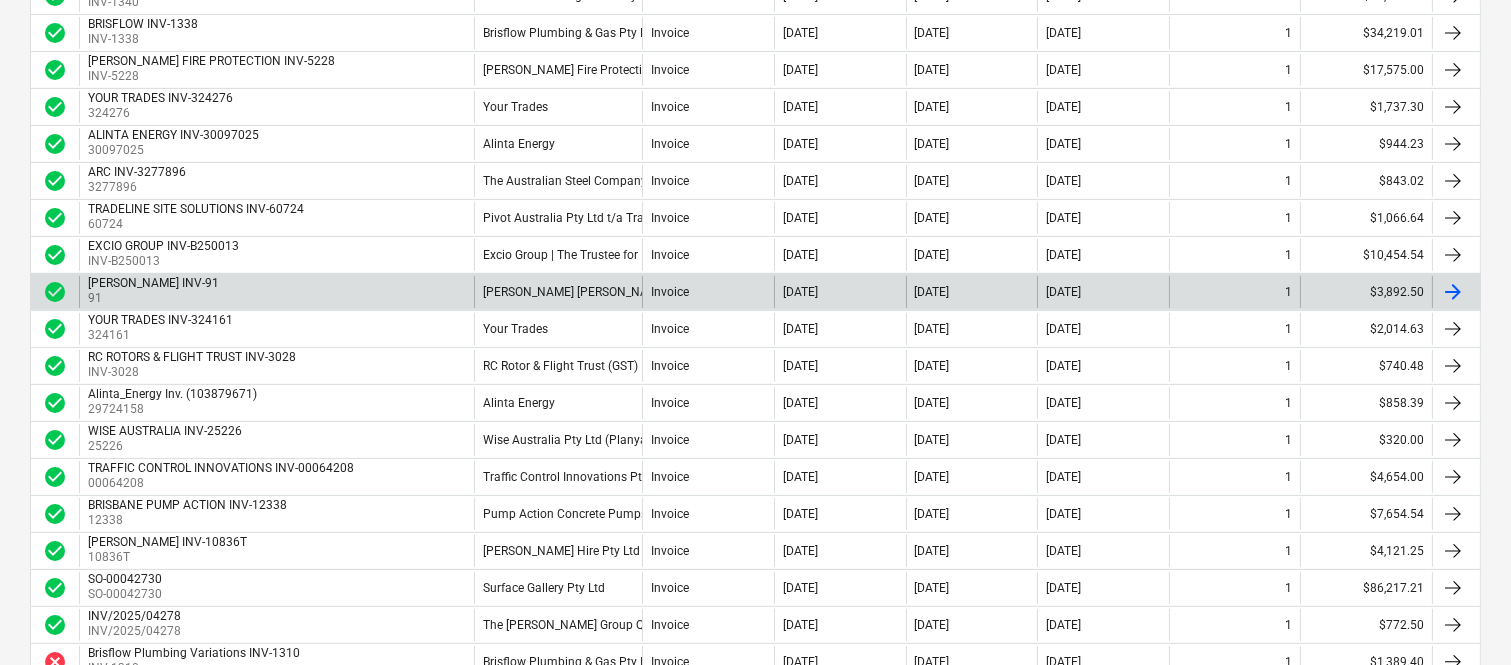 click on "[DATE]" at bounding box center (972, 292) 